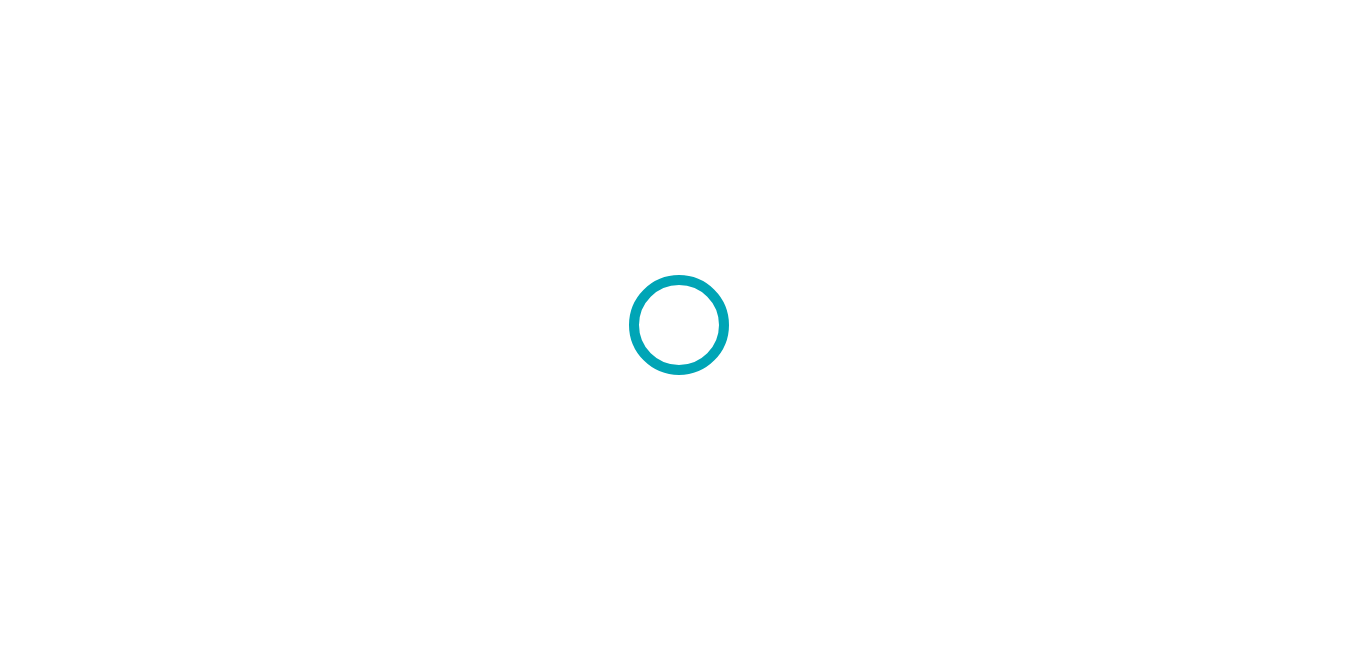scroll, scrollTop: 0, scrollLeft: 0, axis: both 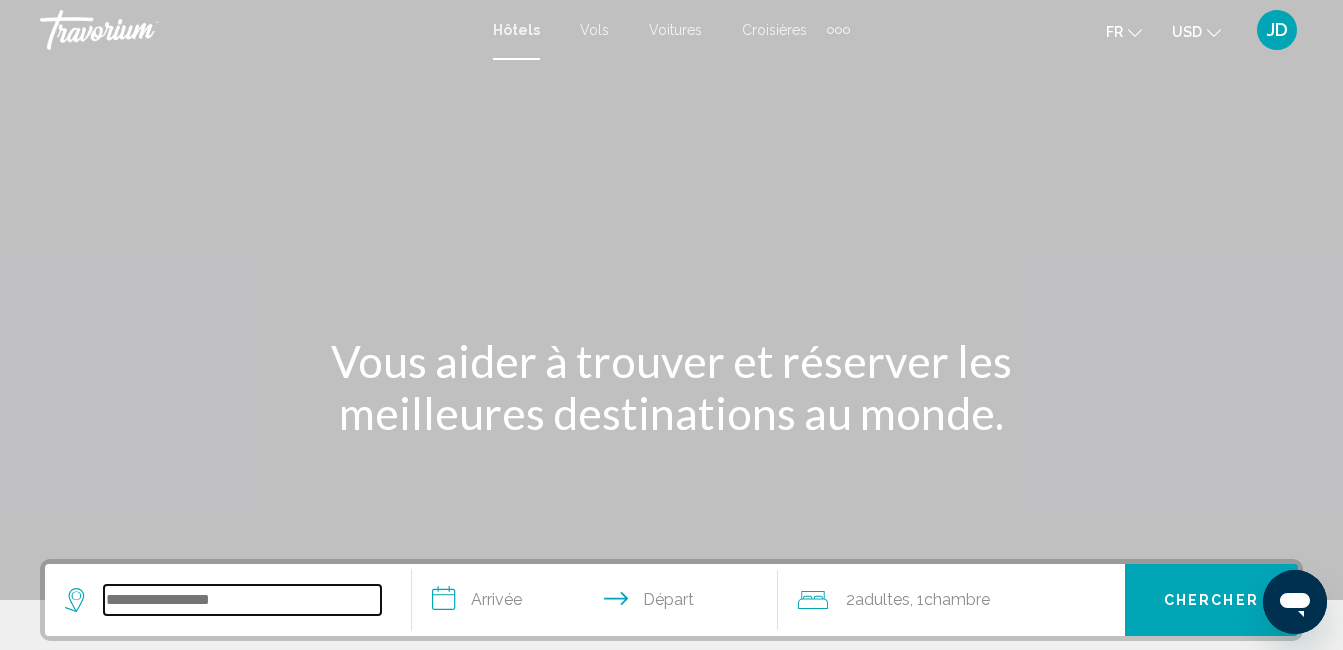 click at bounding box center (242, 600) 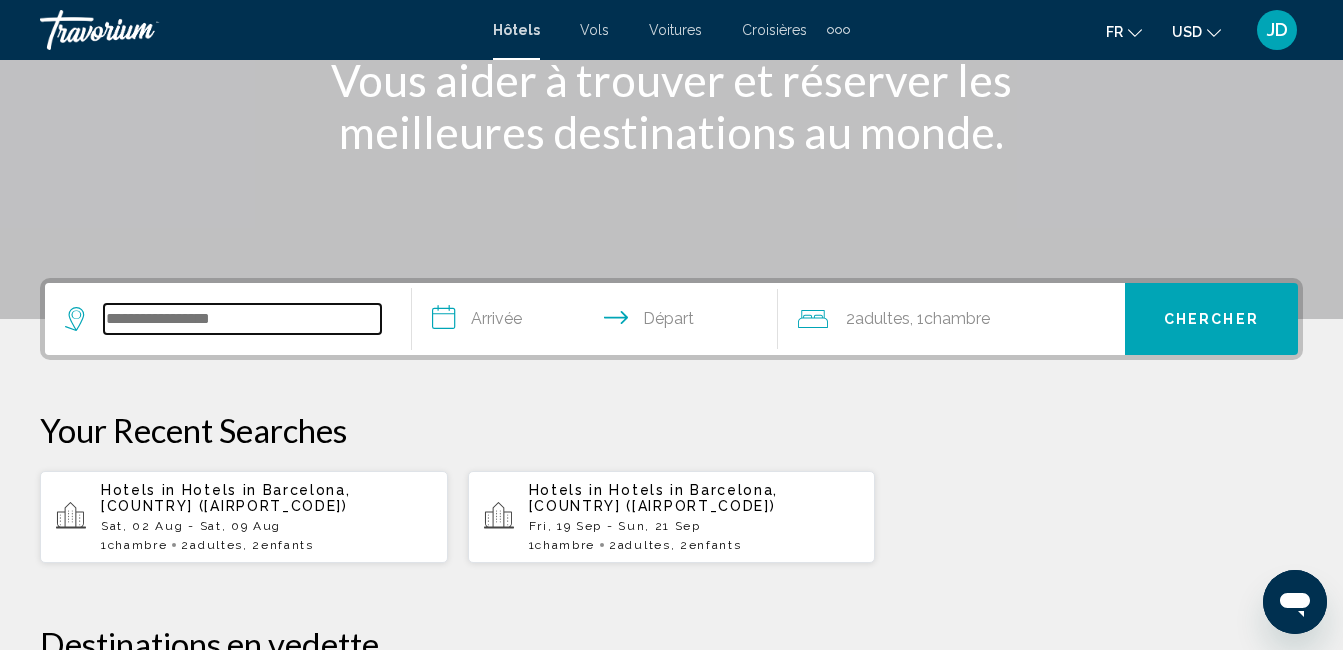 scroll, scrollTop: 494, scrollLeft: 0, axis: vertical 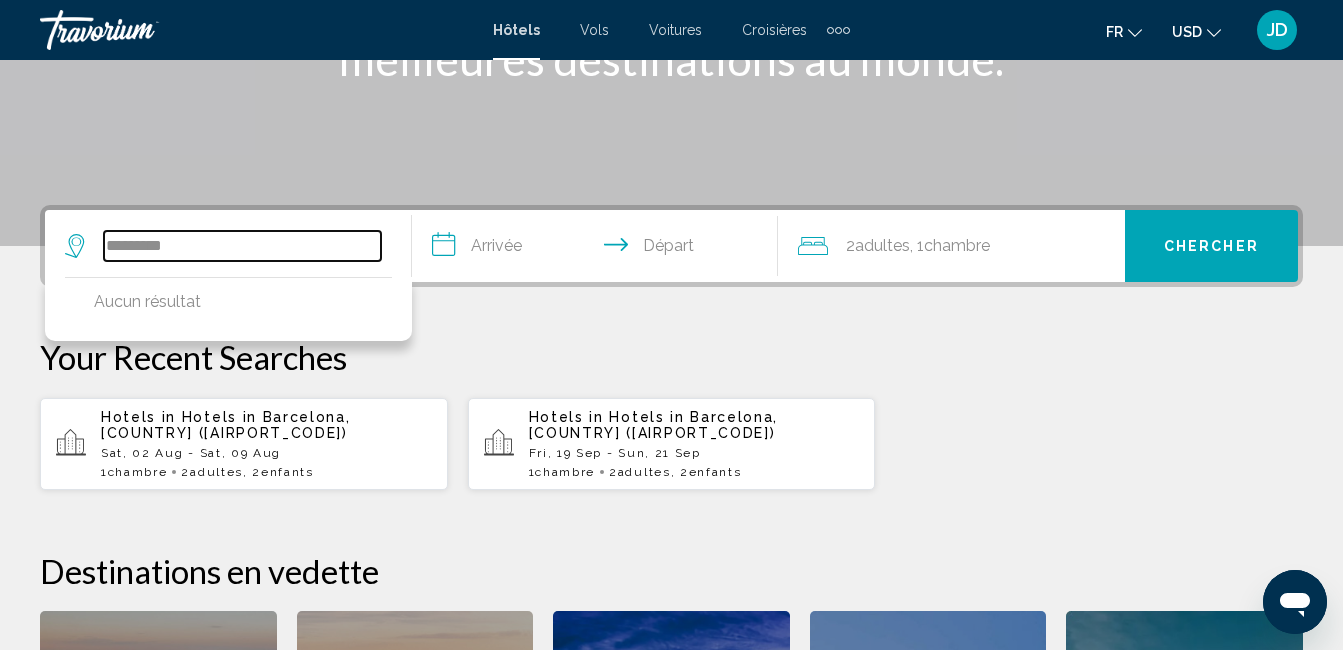 type on "*********" 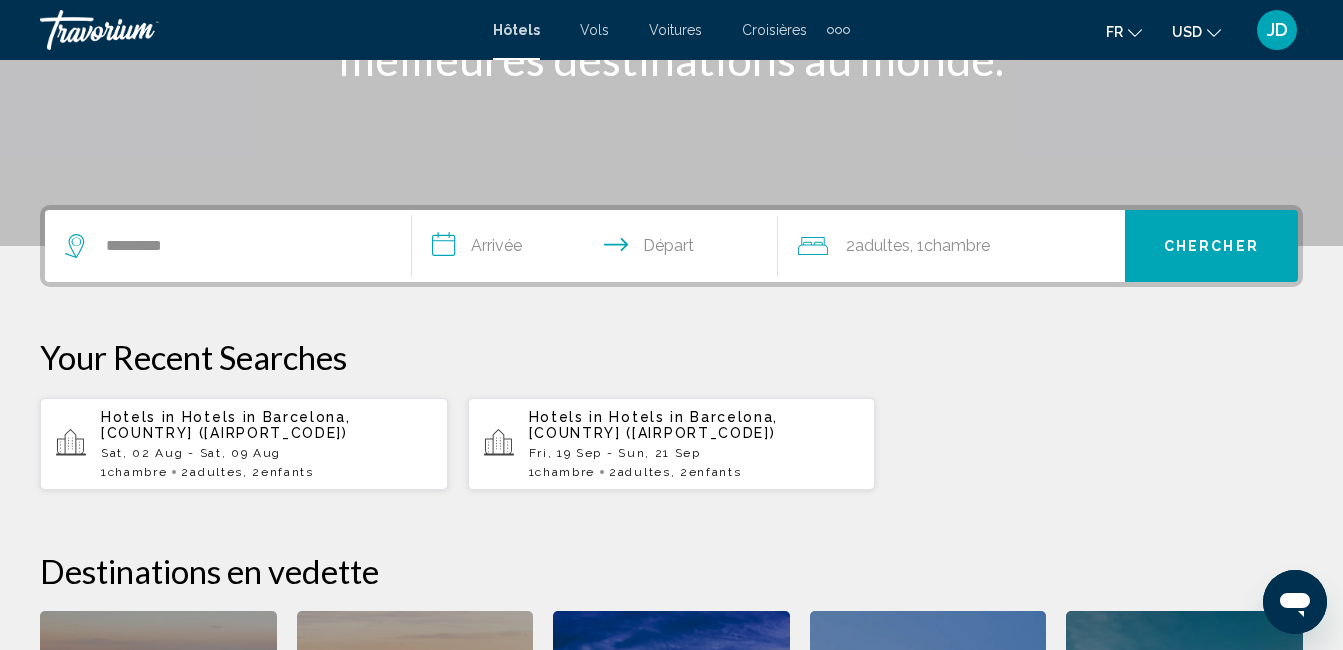 click on "**********" at bounding box center [599, 249] 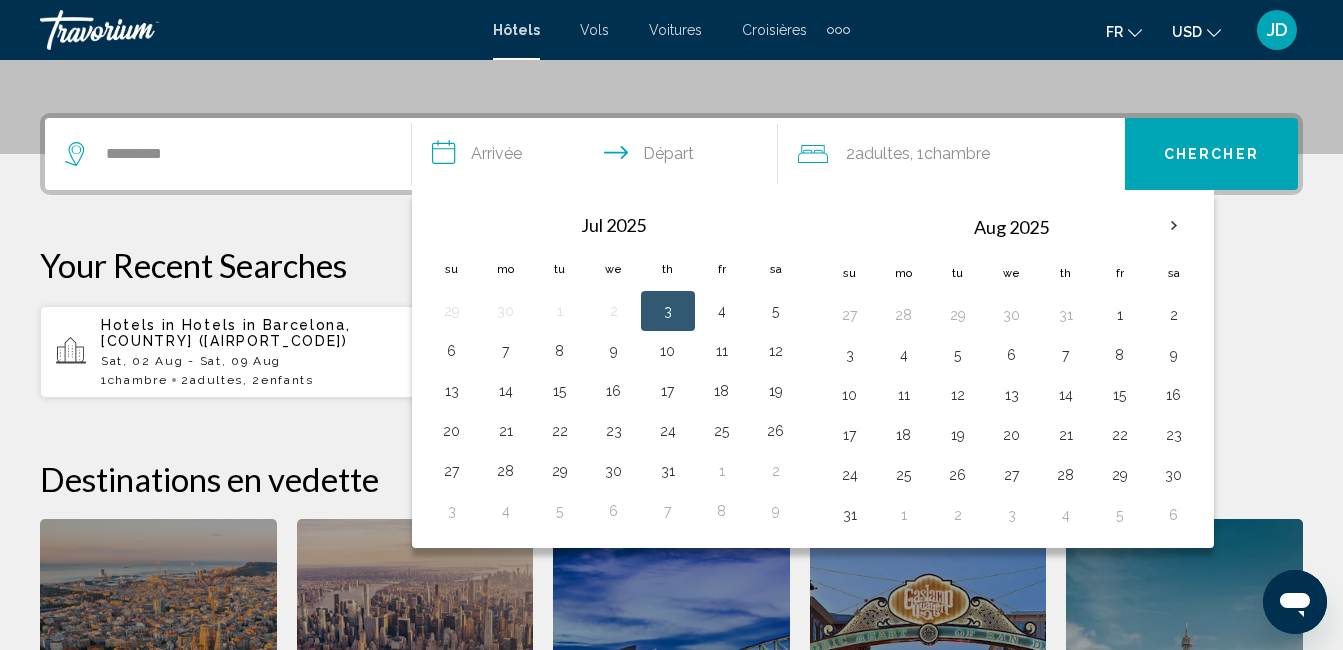 scroll, scrollTop: 494, scrollLeft: 0, axis: vertical 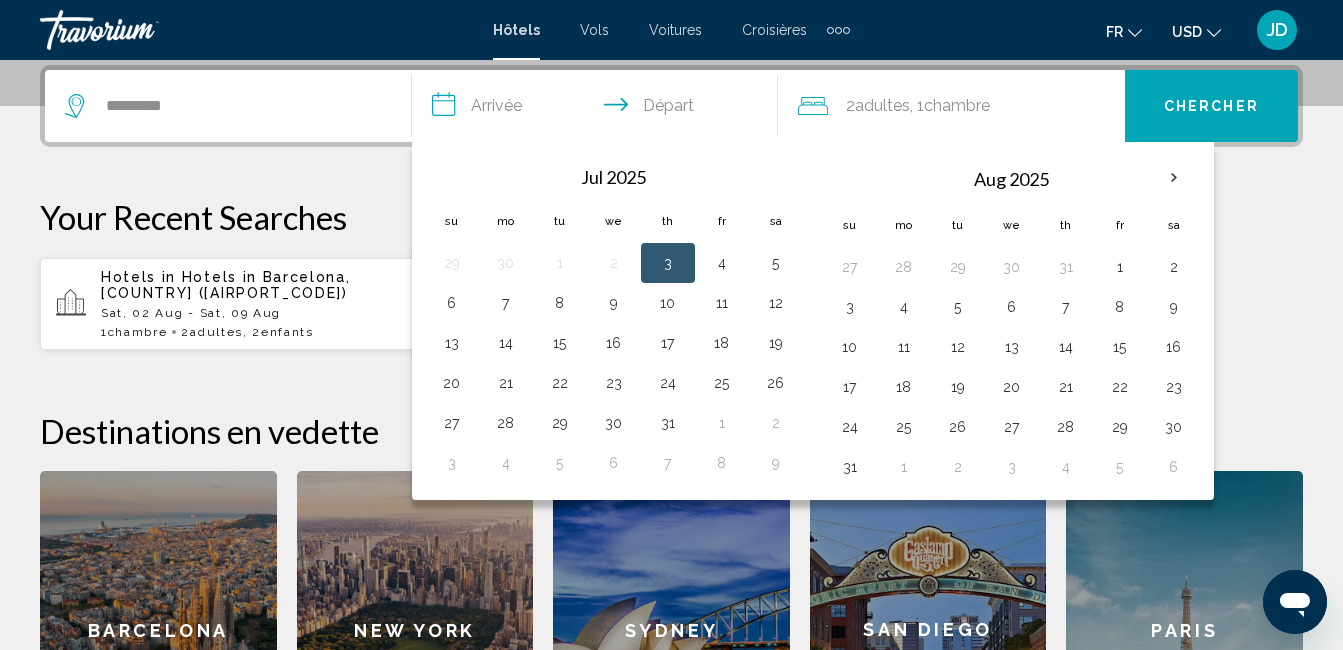click on "**********" at bounding box center [671, 106] 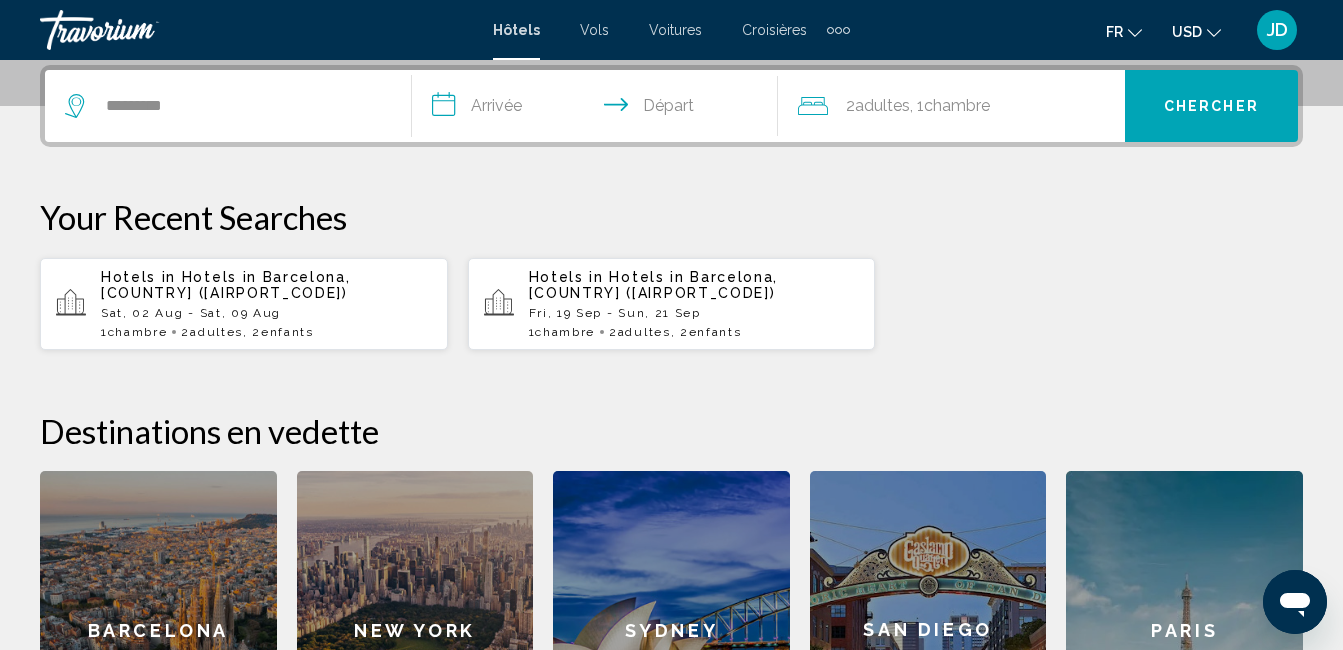 click on "**********" at bounding box center (599, 109) 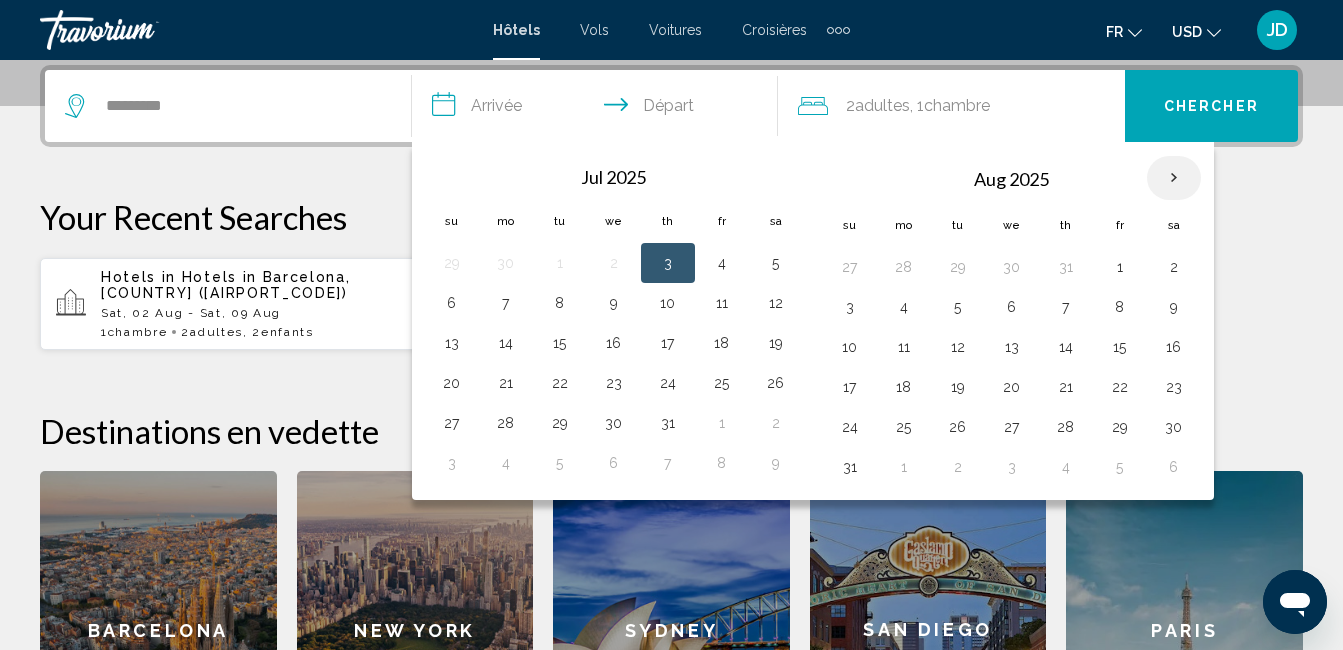 click at bounding box center (1174, 178) 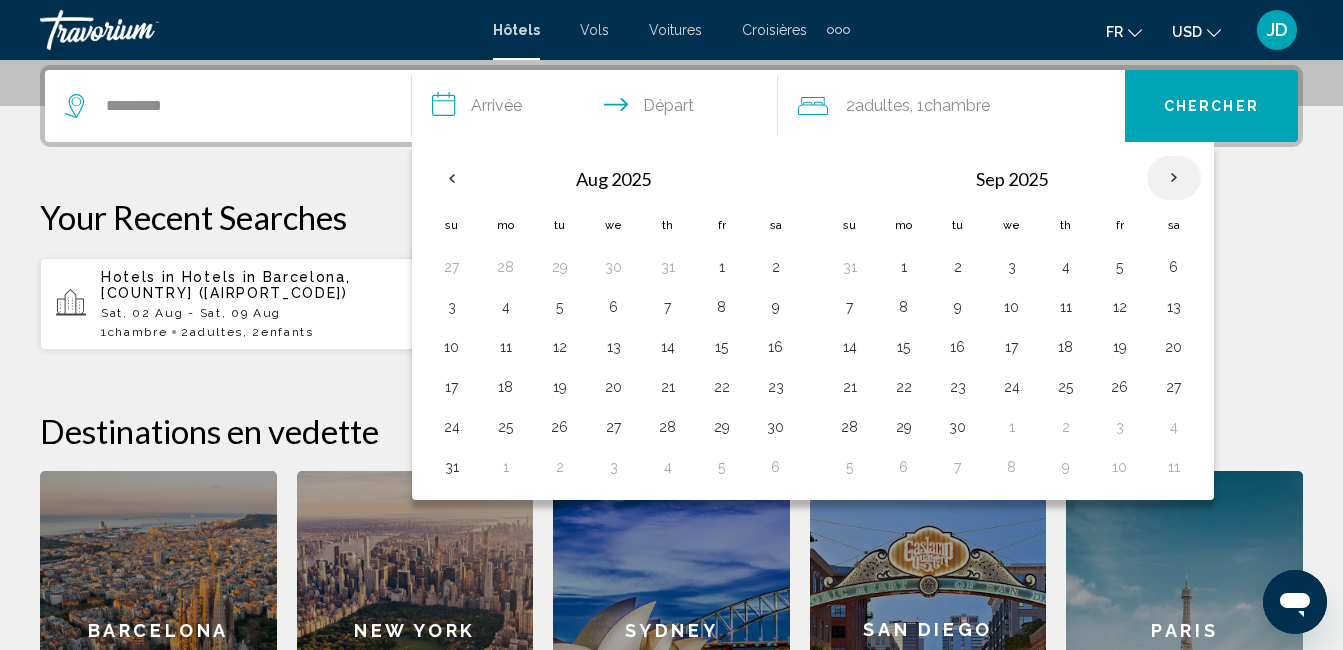 click at bounding box center [1174, 178] 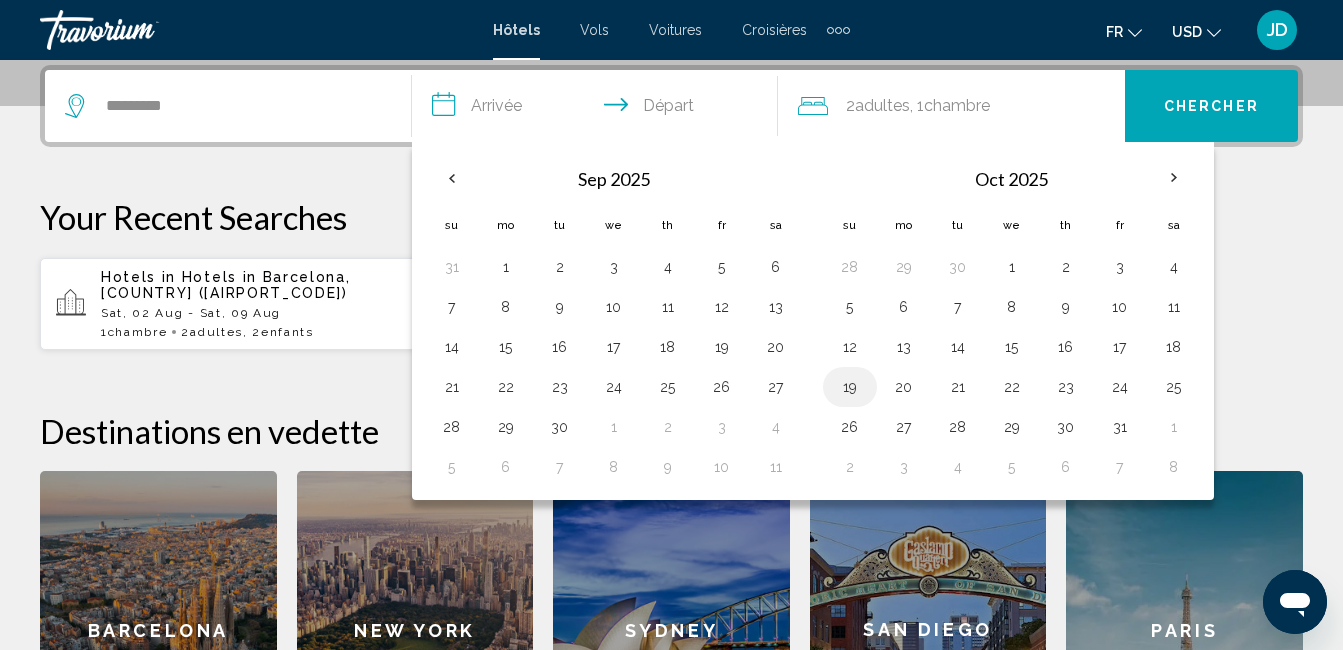 click on "19" at bounding box center [850, 387] 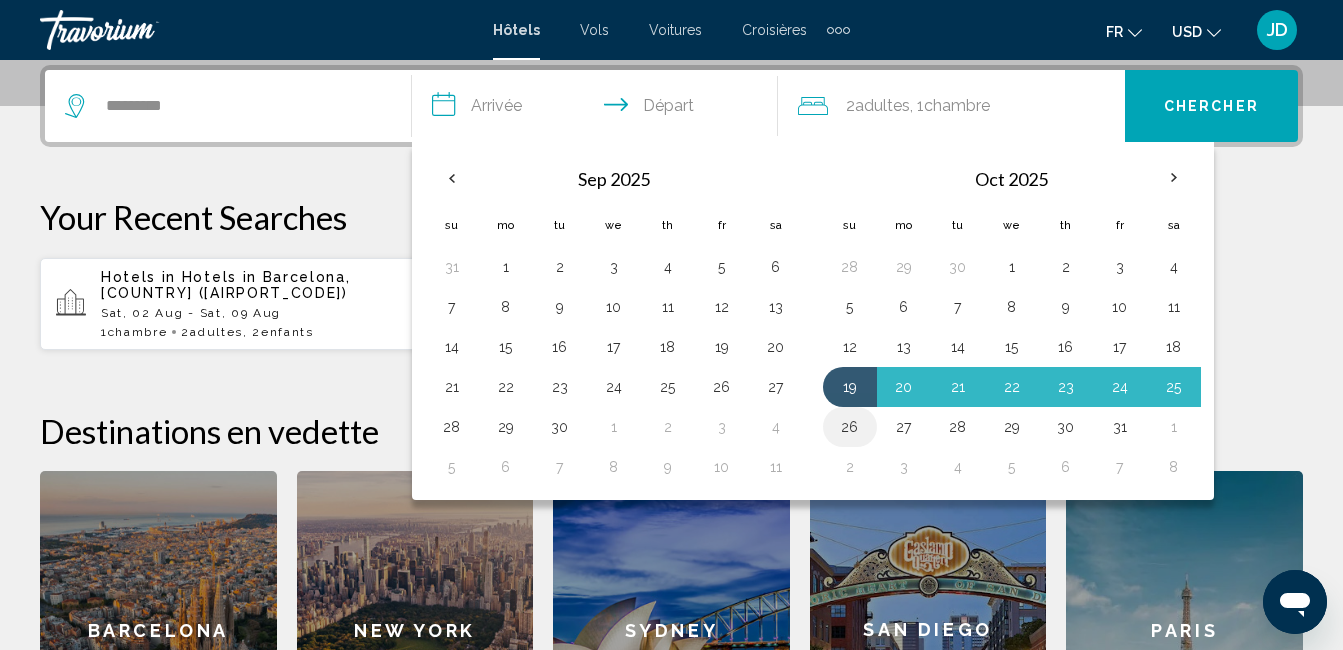 click on "26" at bounding box center [850, 427] 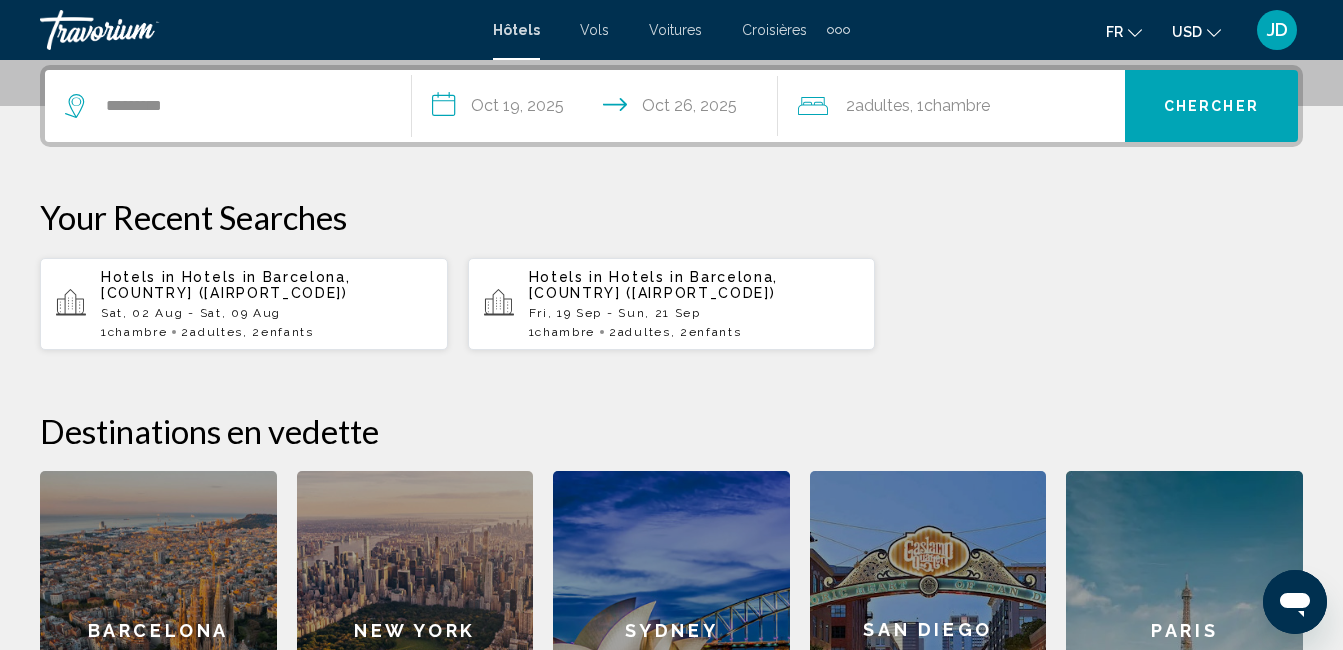click on ", 1  Chambre pièces" at bounding box center [950, 106] 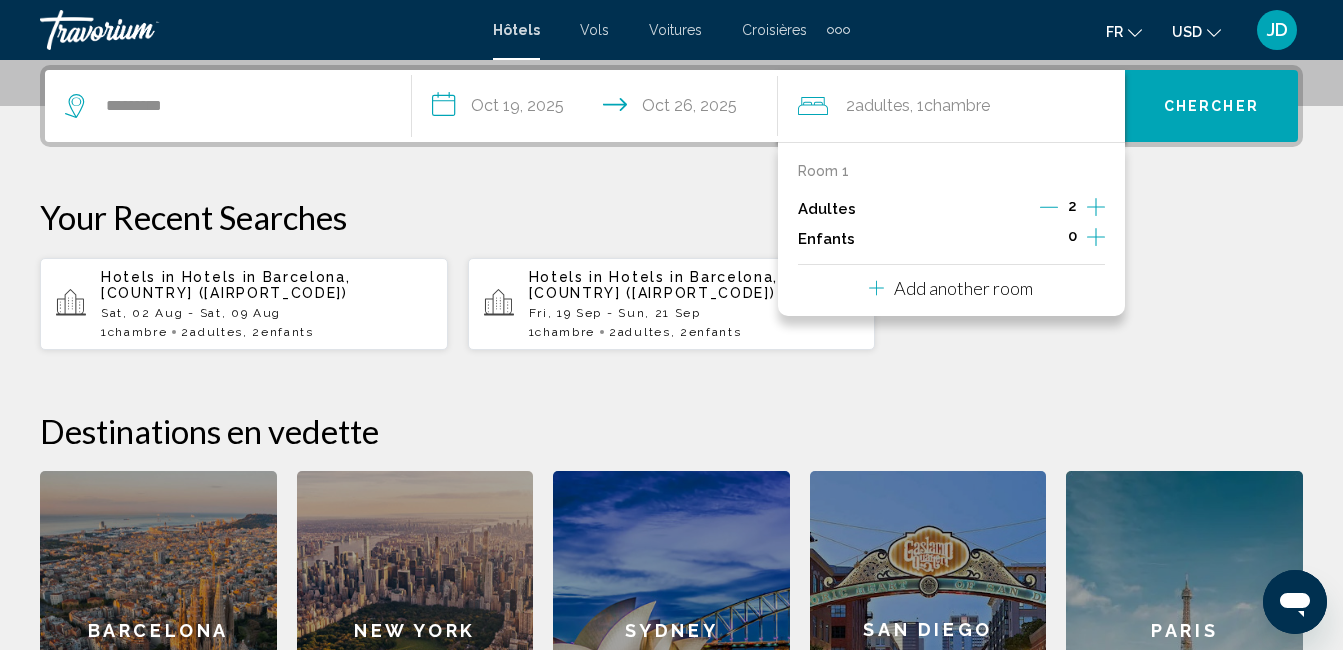 click at bounding box center [1096, 237] 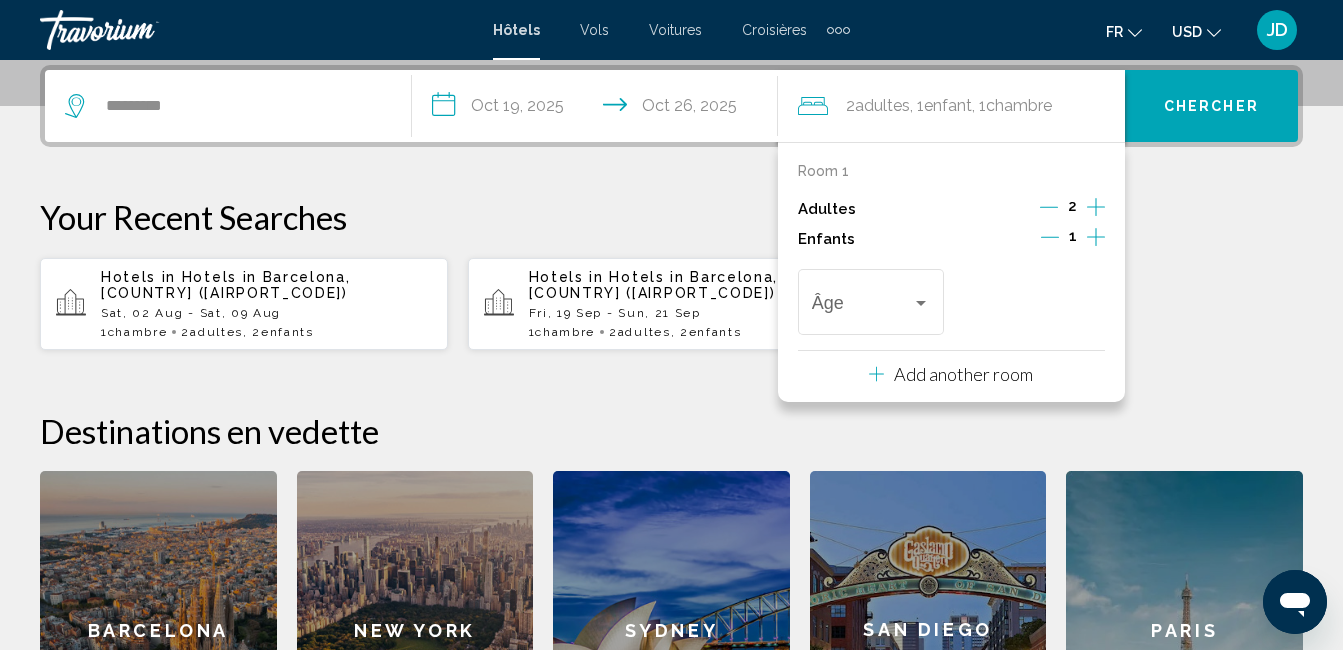 click at bounding box center [1096, 237] 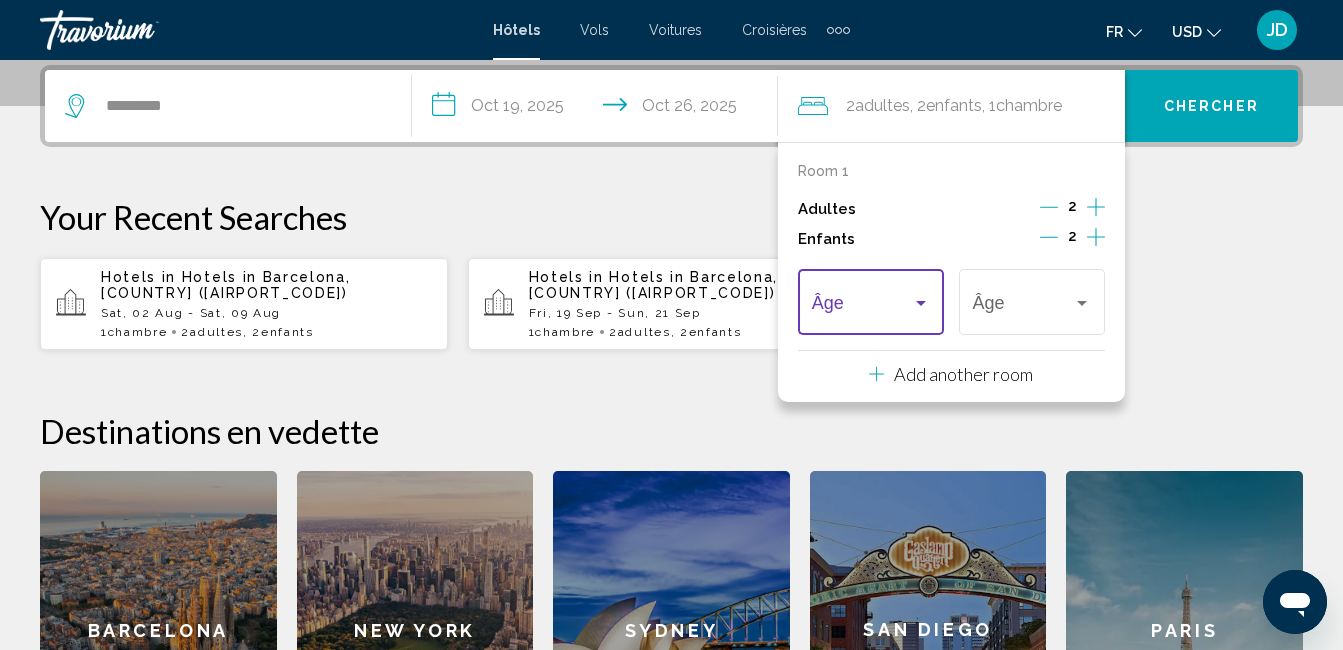 click at bounding box center [921, 303] 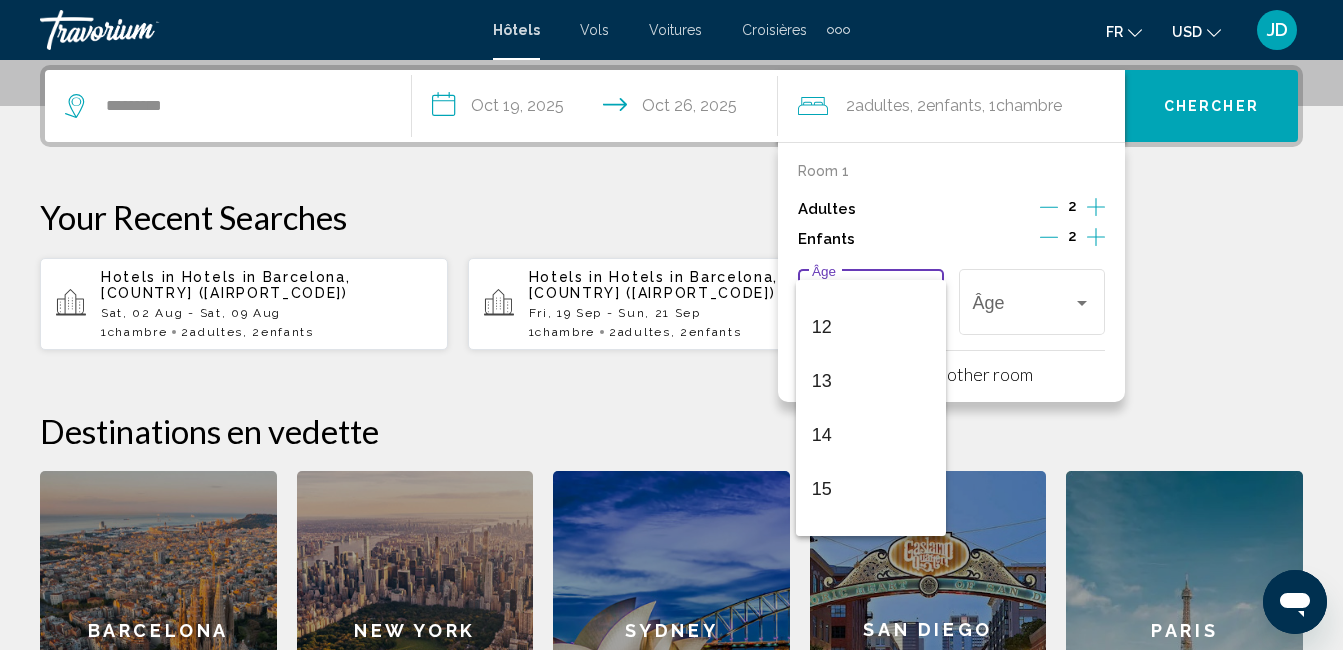 scroll, scrollTop: 637, scrollLeft: 0, axis: vertical 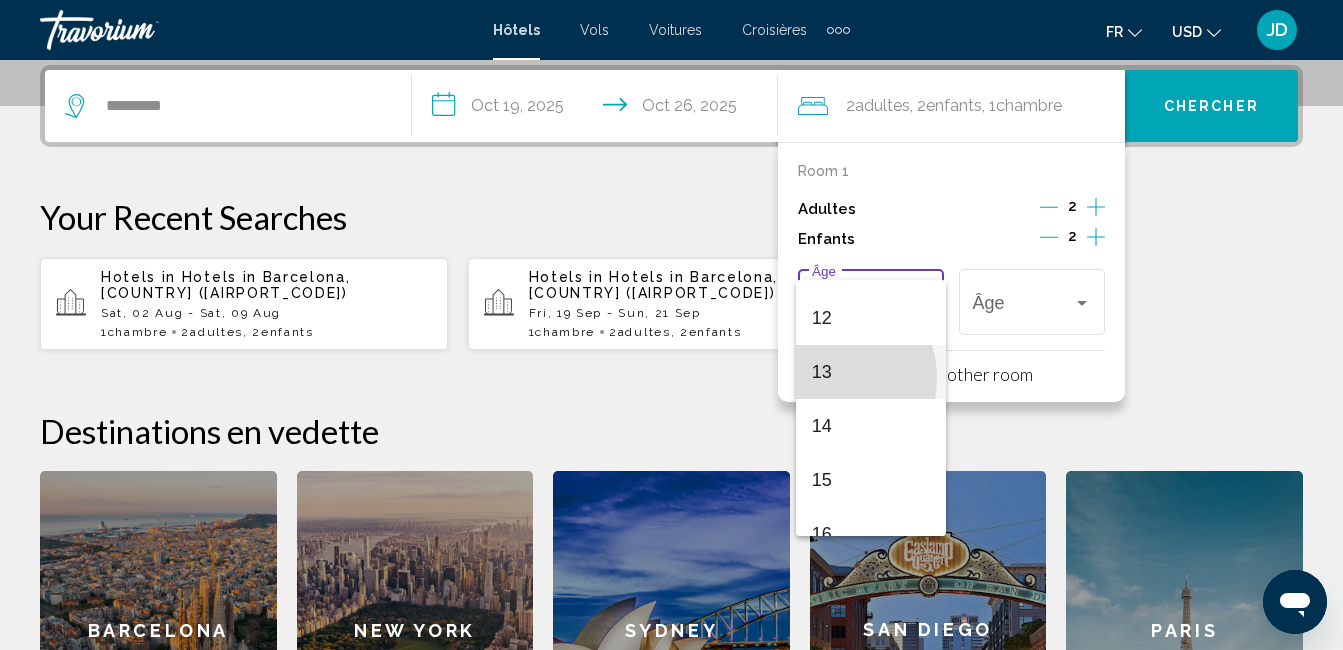click on "13" at bounding box center [871, 372] 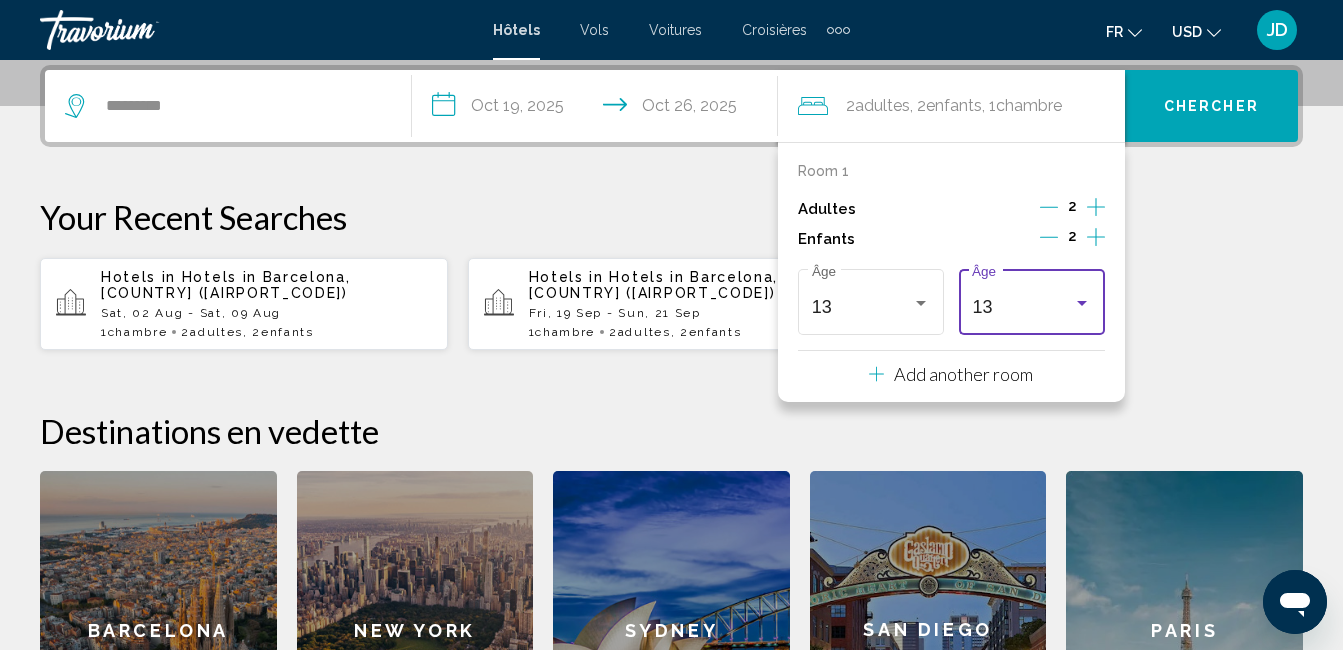 click on "13" at bounding box center [1031, 307] 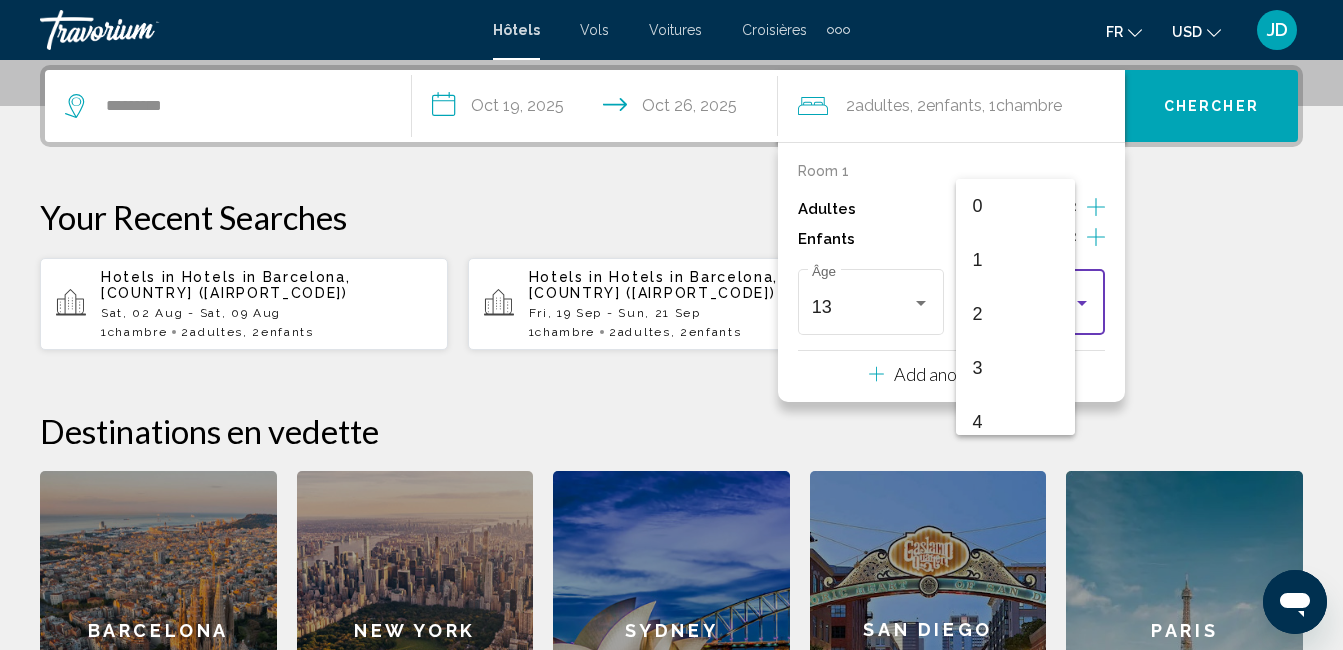 scroll, scrollTop: 601, scrollLeft: 0, axis: vertical 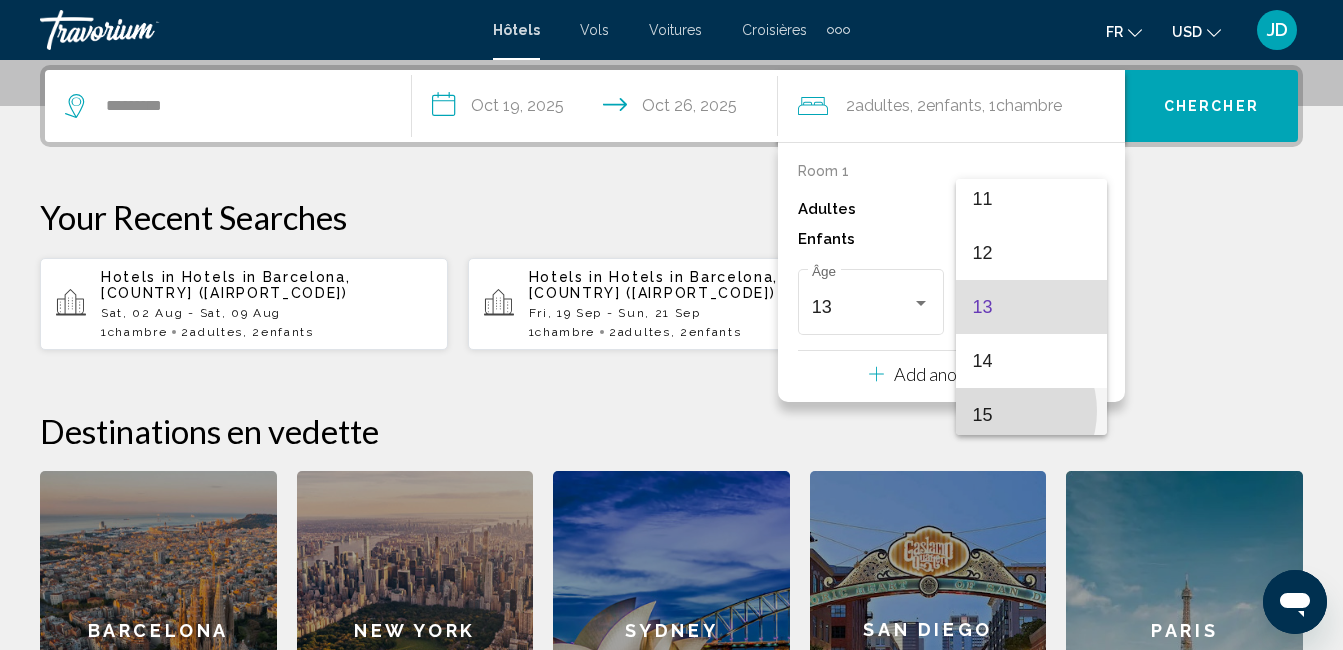 click on "15" at bounding box center (1031, 415) 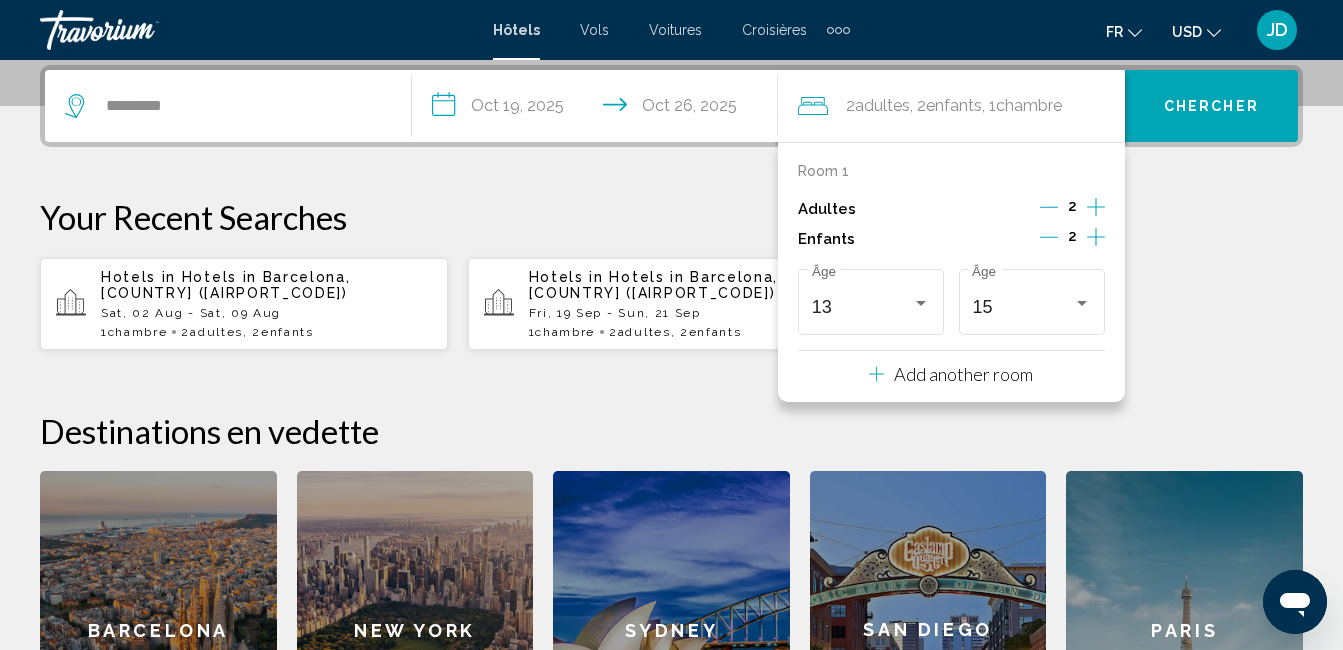 click on "Room 1 Adultes
2
Enfants
2
13 Âge 15 Âge
Add another room" at bounding box center (951, 272) 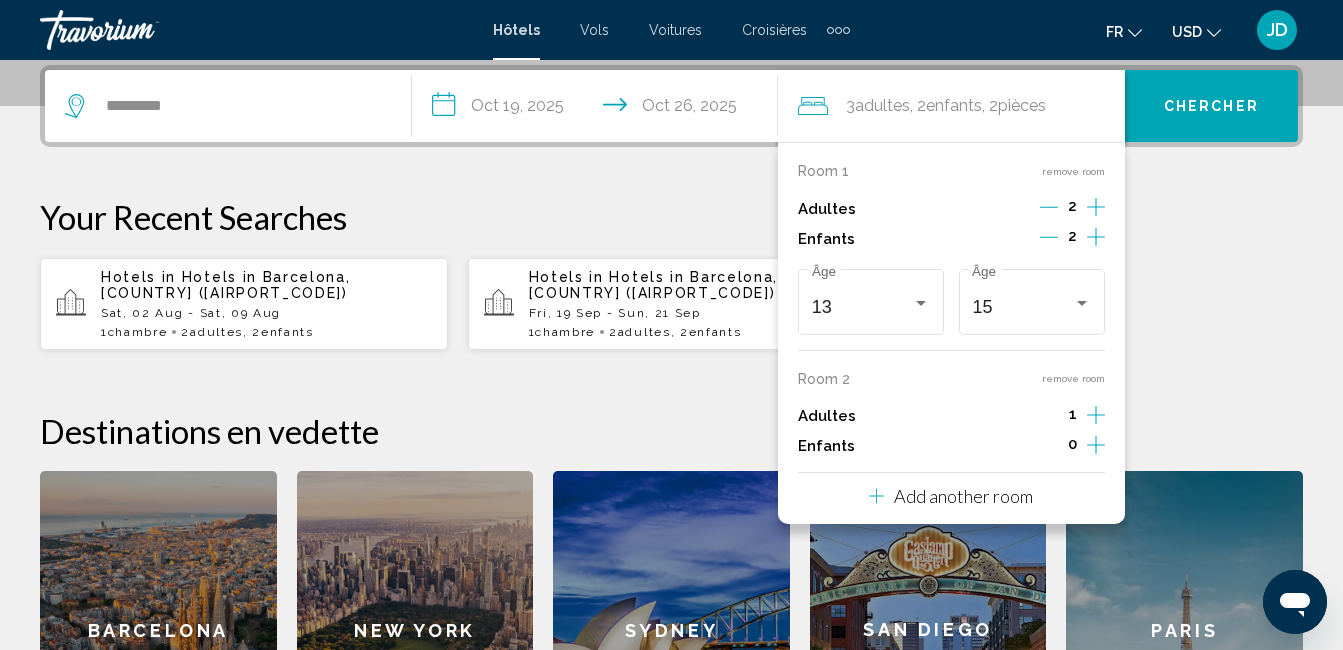 click on "**********" at bounding box center (671, 427) 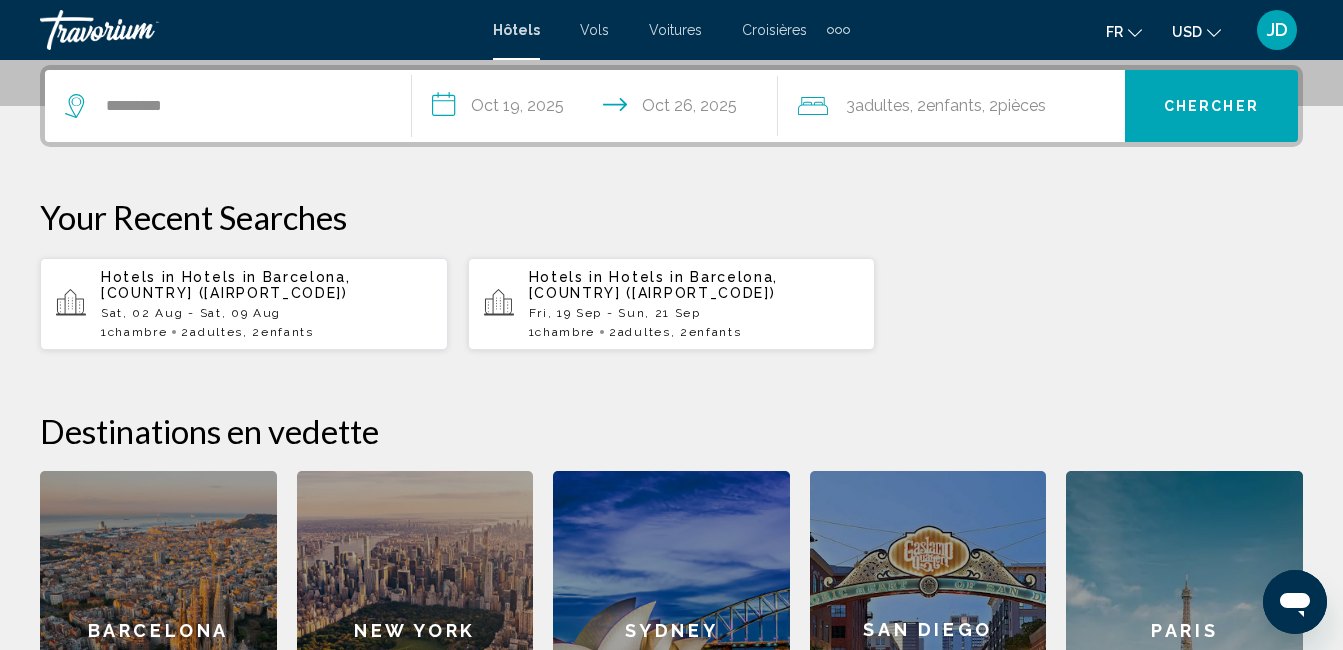 click on "3  Adulte Adultes , 2  Enfant Enfants , 2  Chambre pièces" at bounding box center (961, 106) 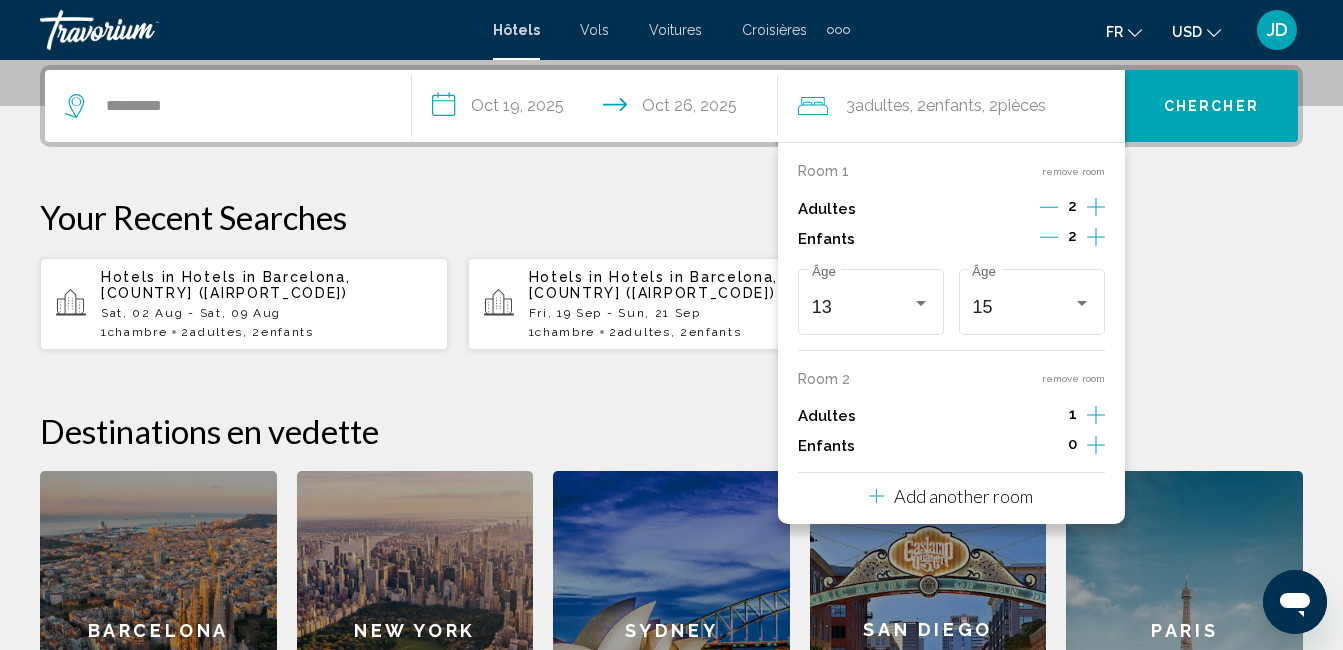 click on "1" at bounding box center (1072, 209) 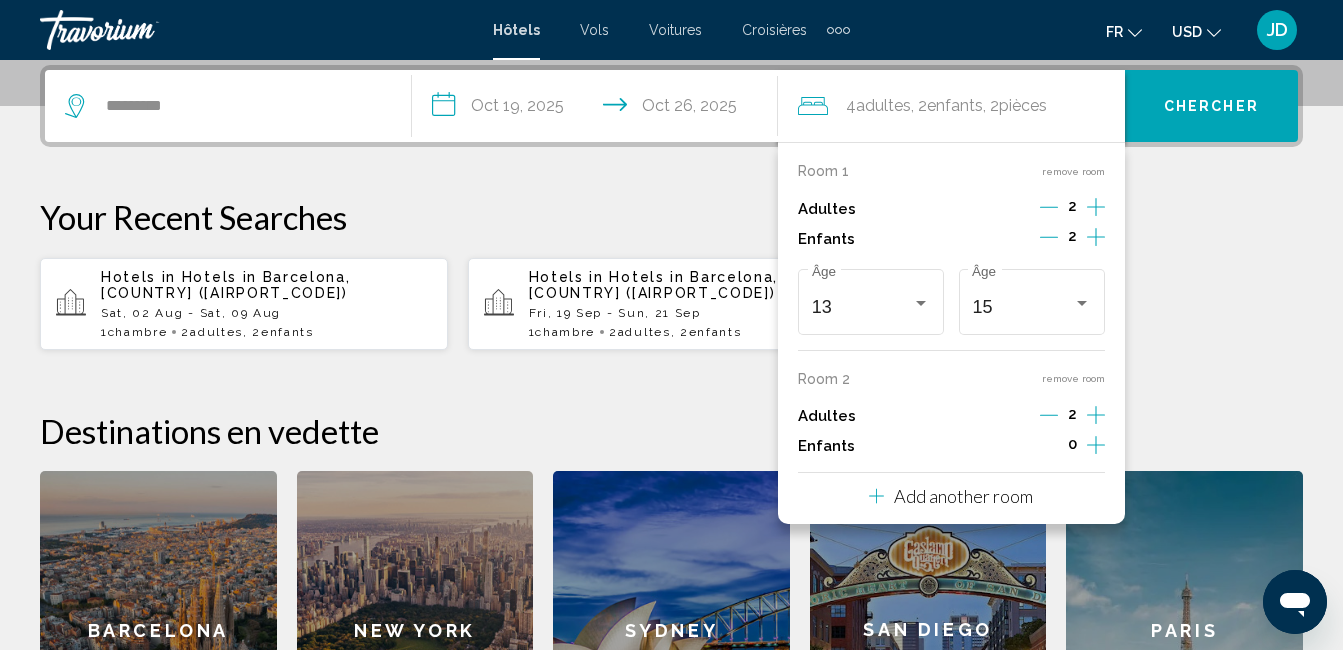 click at bounding box center [1049, 207] 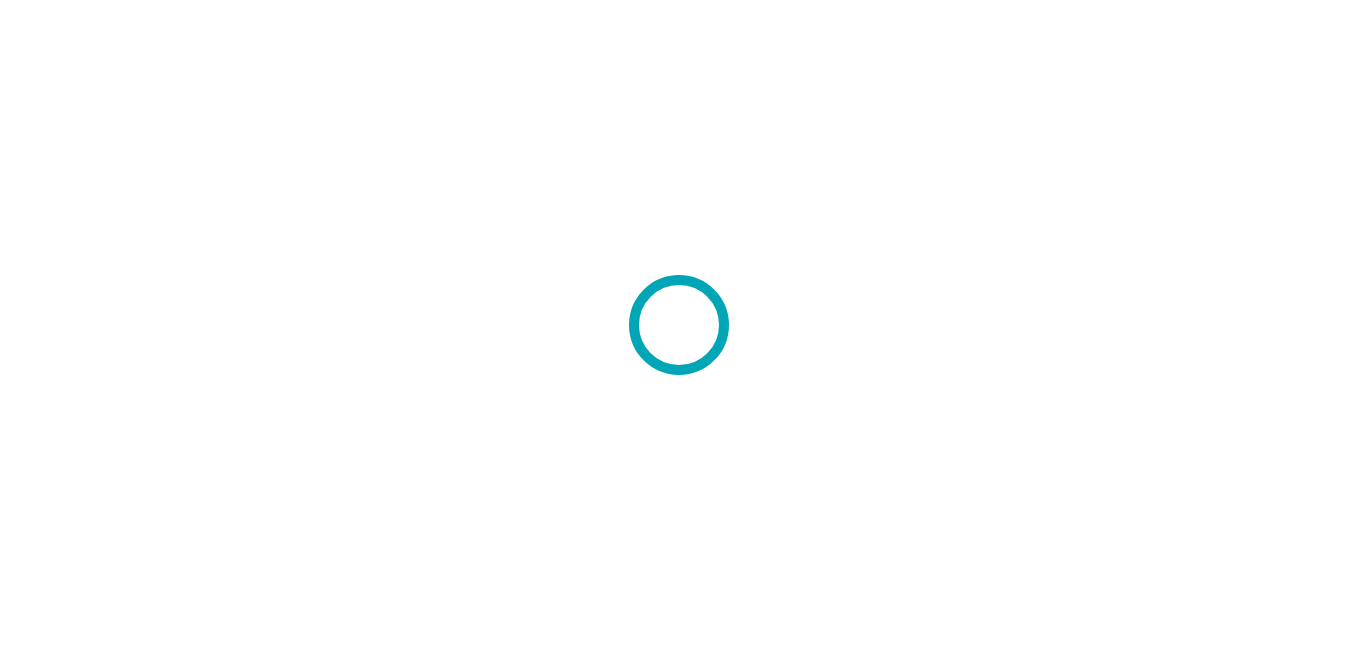 scroll, scrollTop: 0, scrollLeft: 0, axis: both 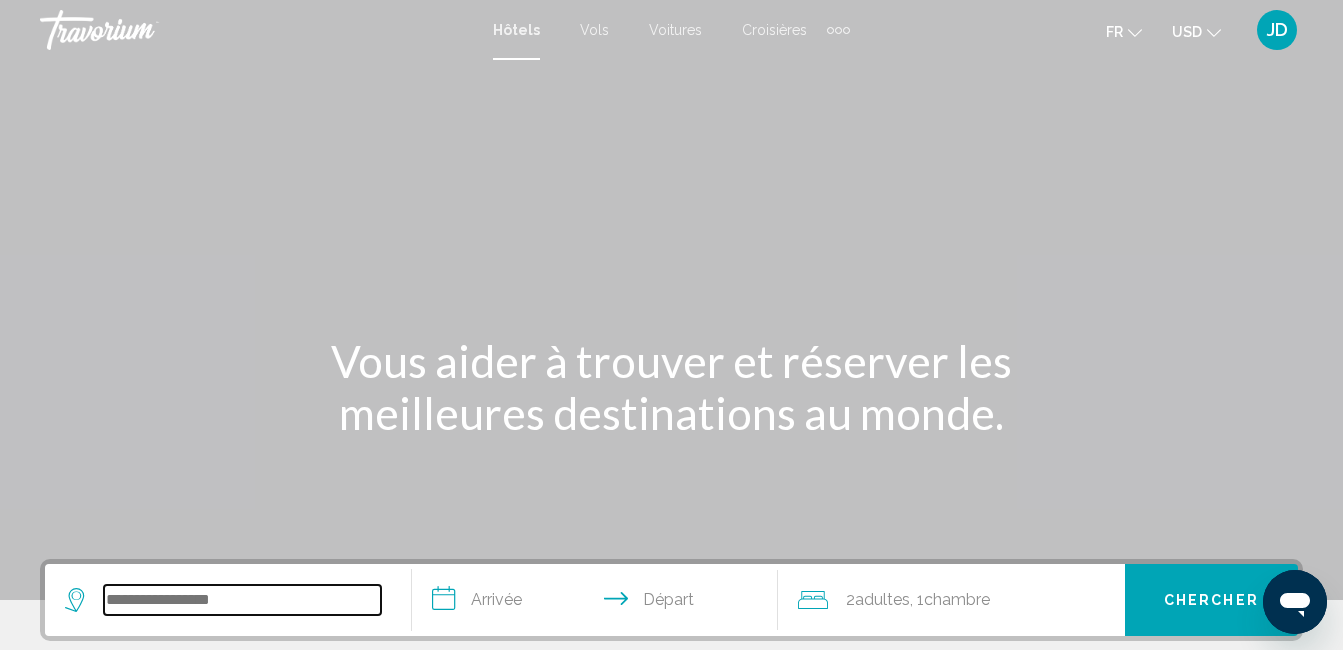 click at bounding box center [242, 600] 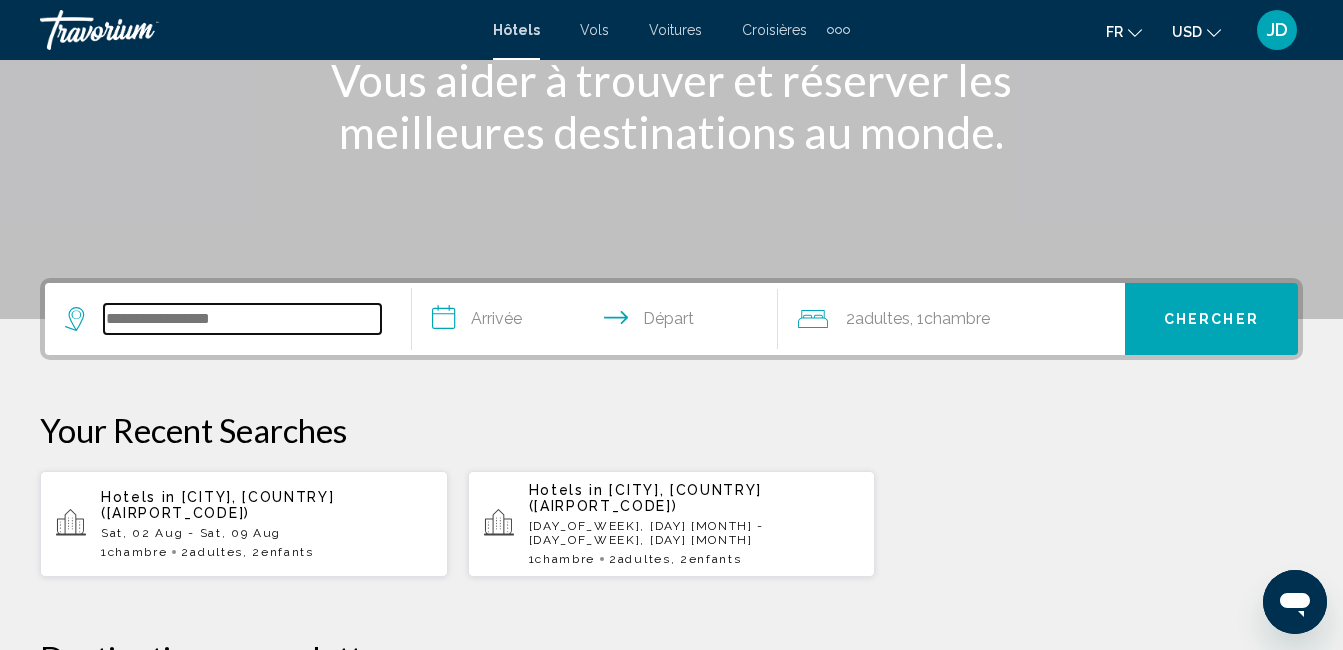 scroll, scrollTop: 494, scrollLeft: 0, axis: vertical 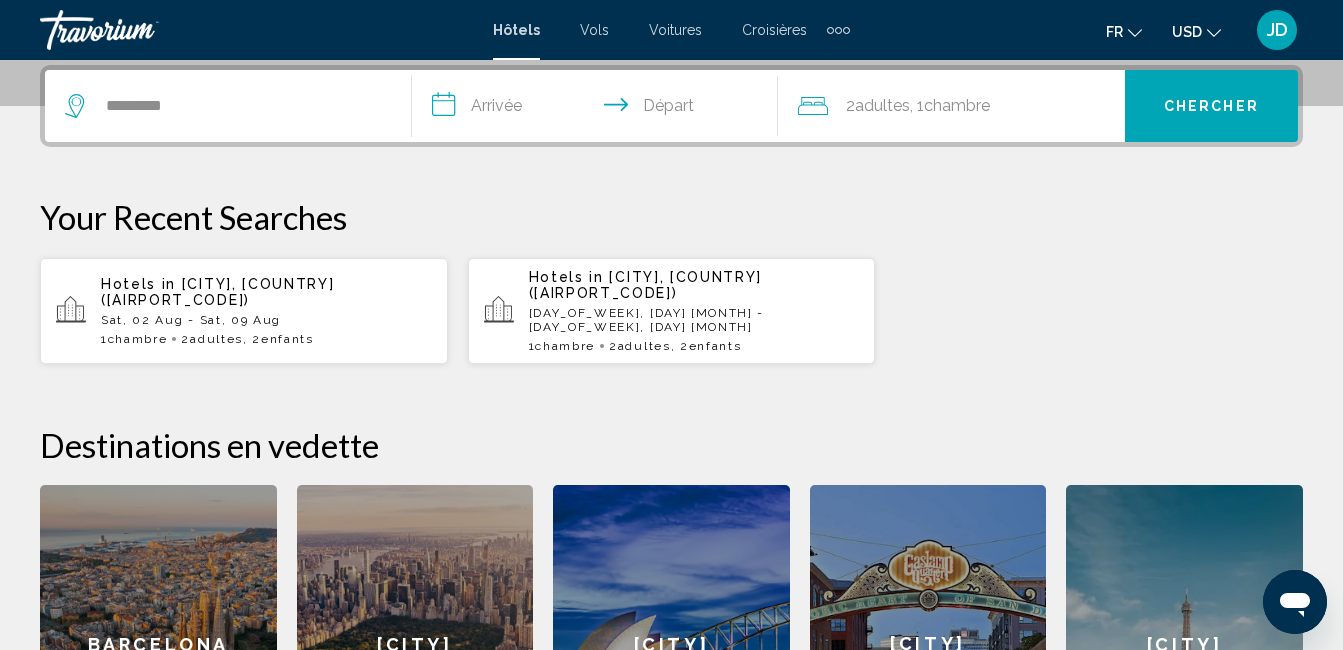 click on "**********" at bounding box center [599, 109] 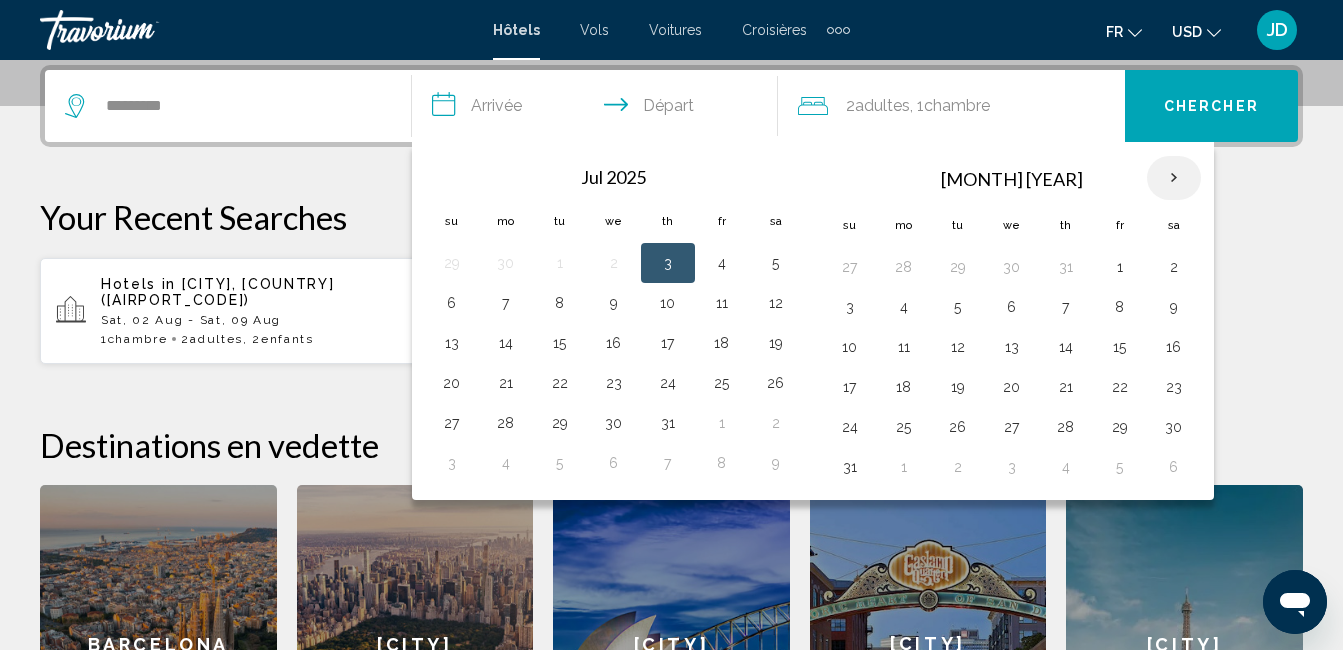 click at bounding box center [1174, 178] 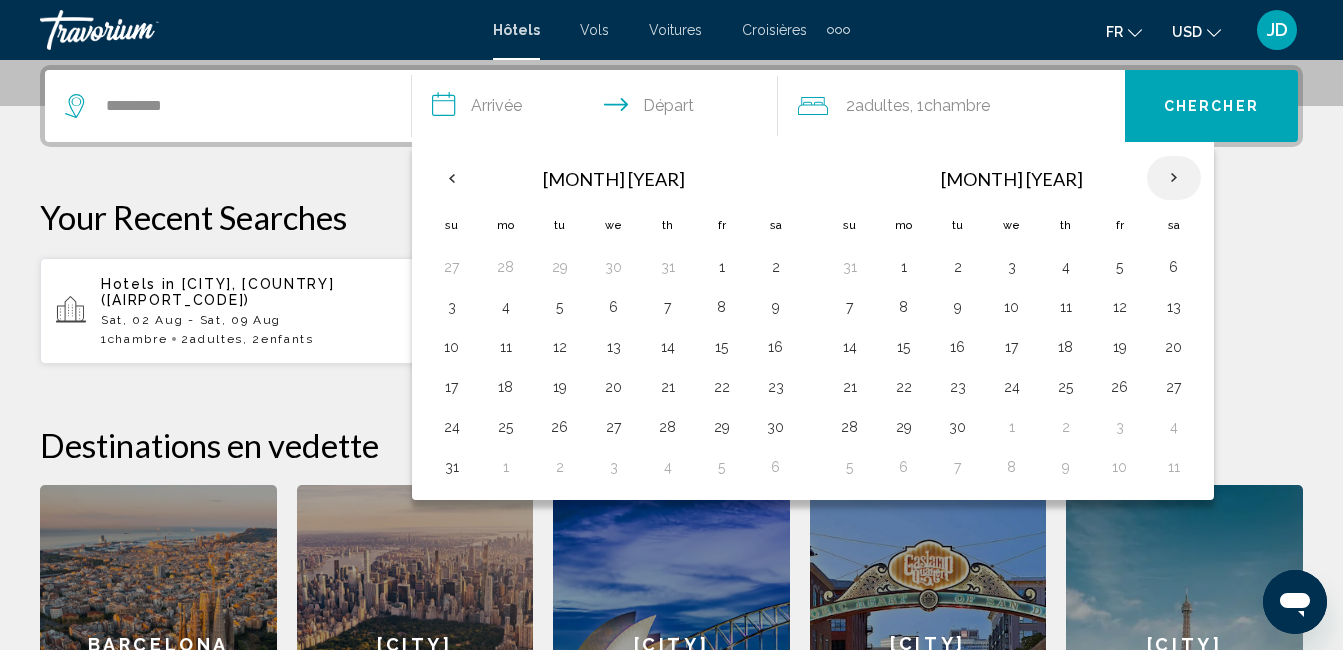 click at bounding box center (1174, 178) 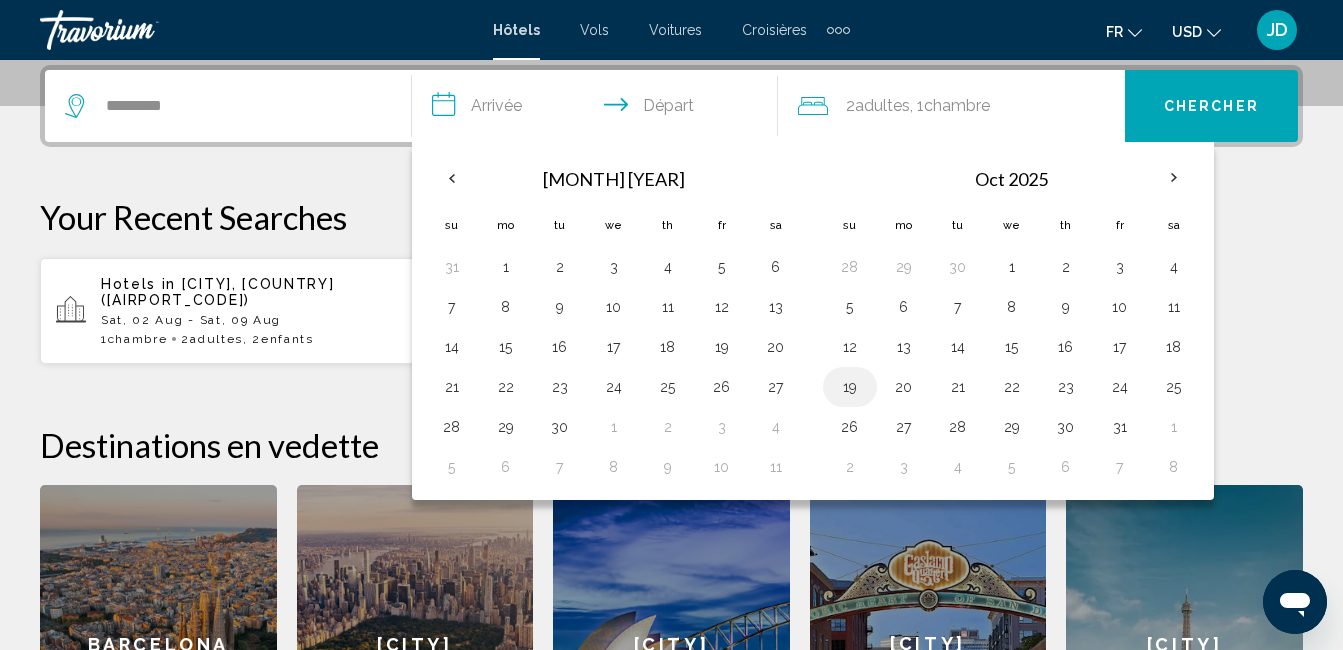 click on "19" at bounding box center [850, 387] 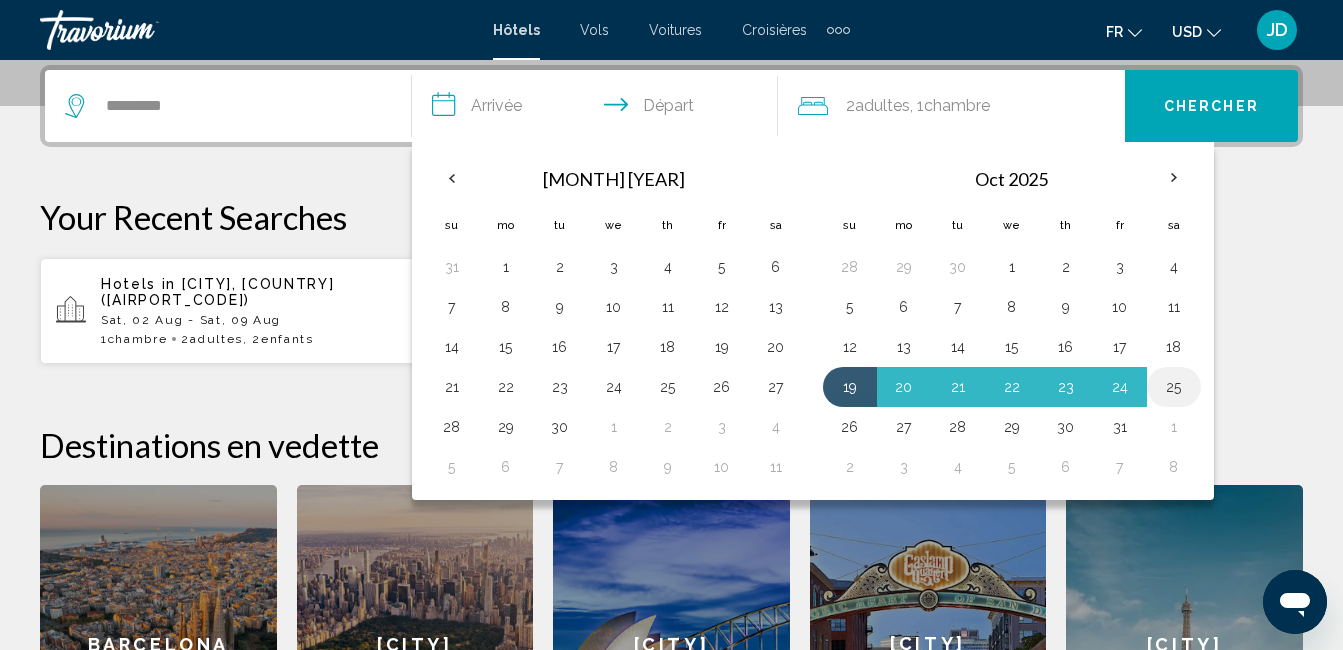 click on "25" at bounding box center (1174, 387) 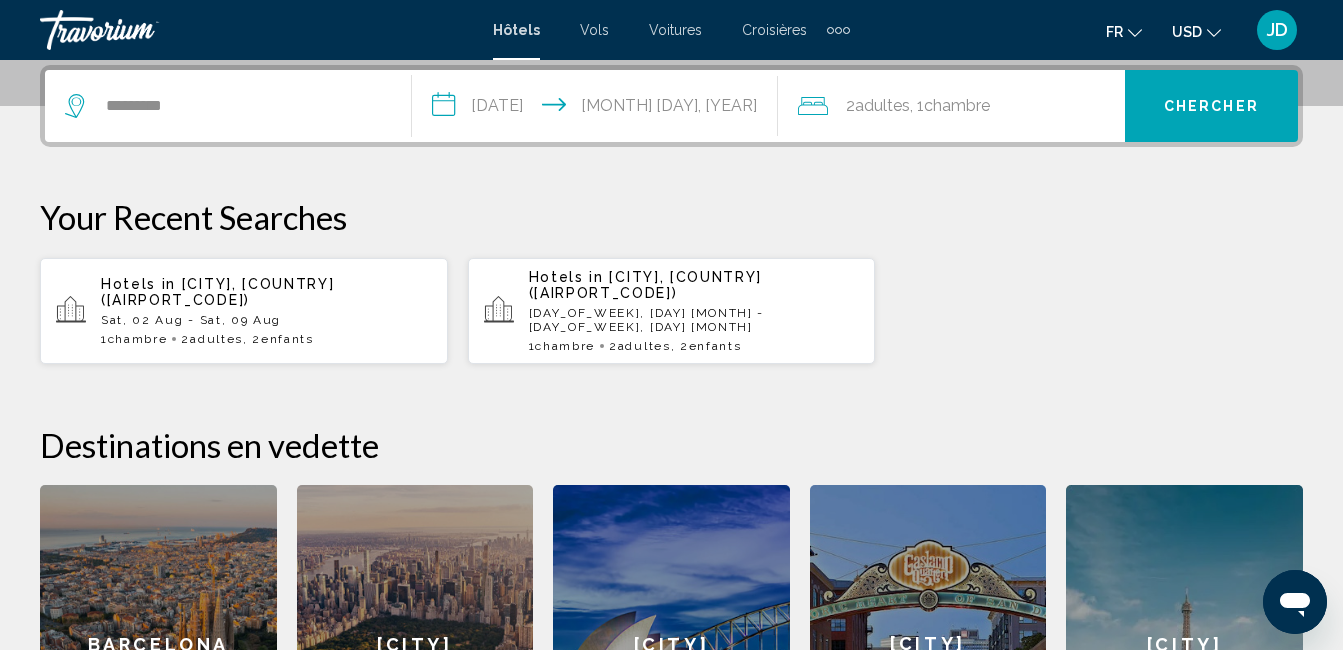click on "Chambre" at bounding box center [957, 105] 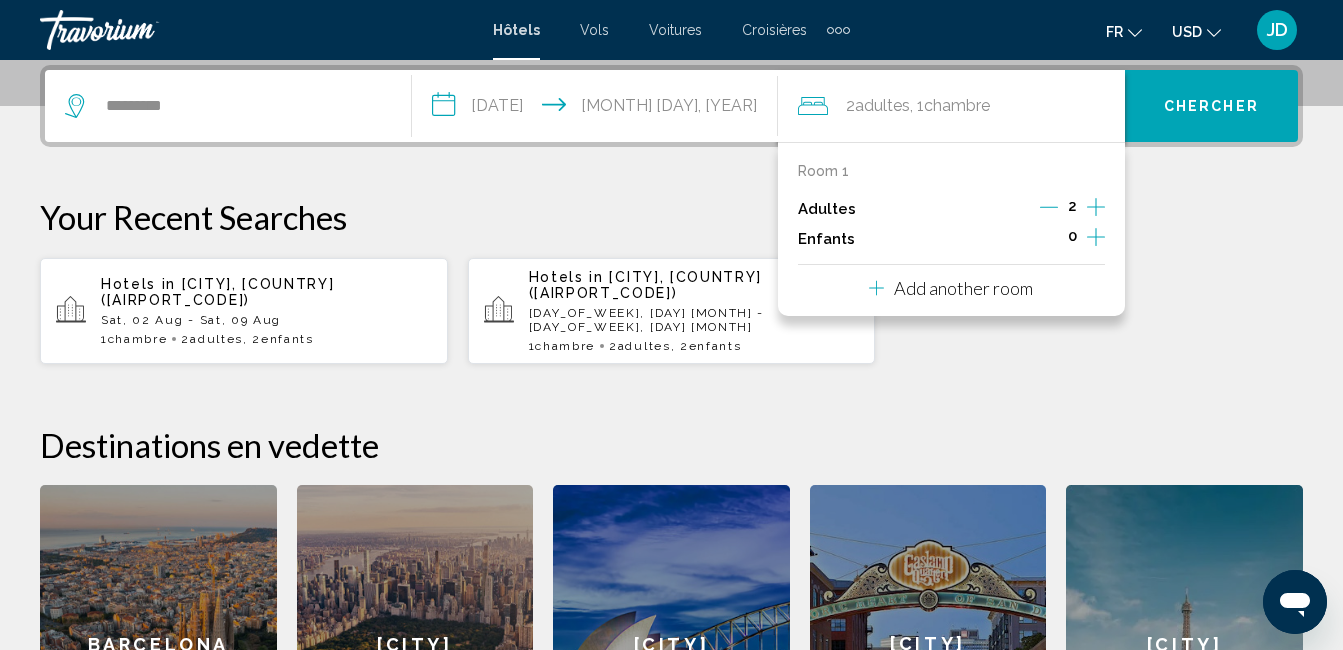 click at bounding box center [1096, 237] 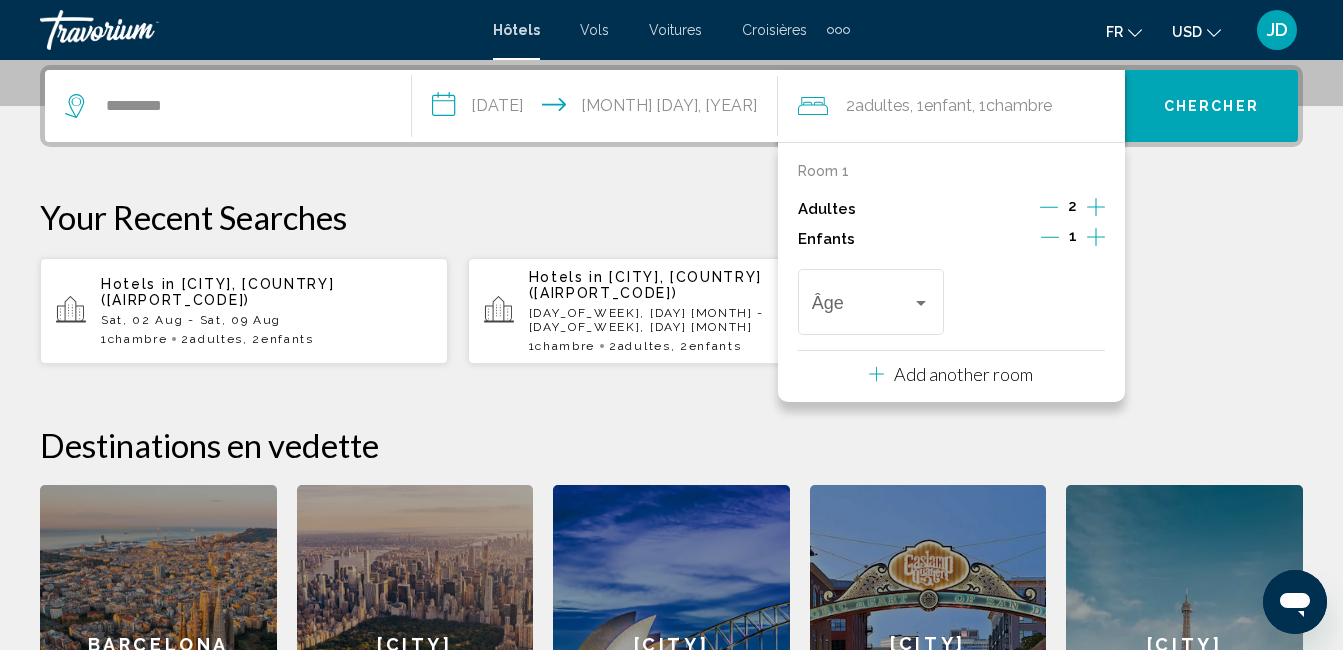 click at bounding box center [1096, 237] 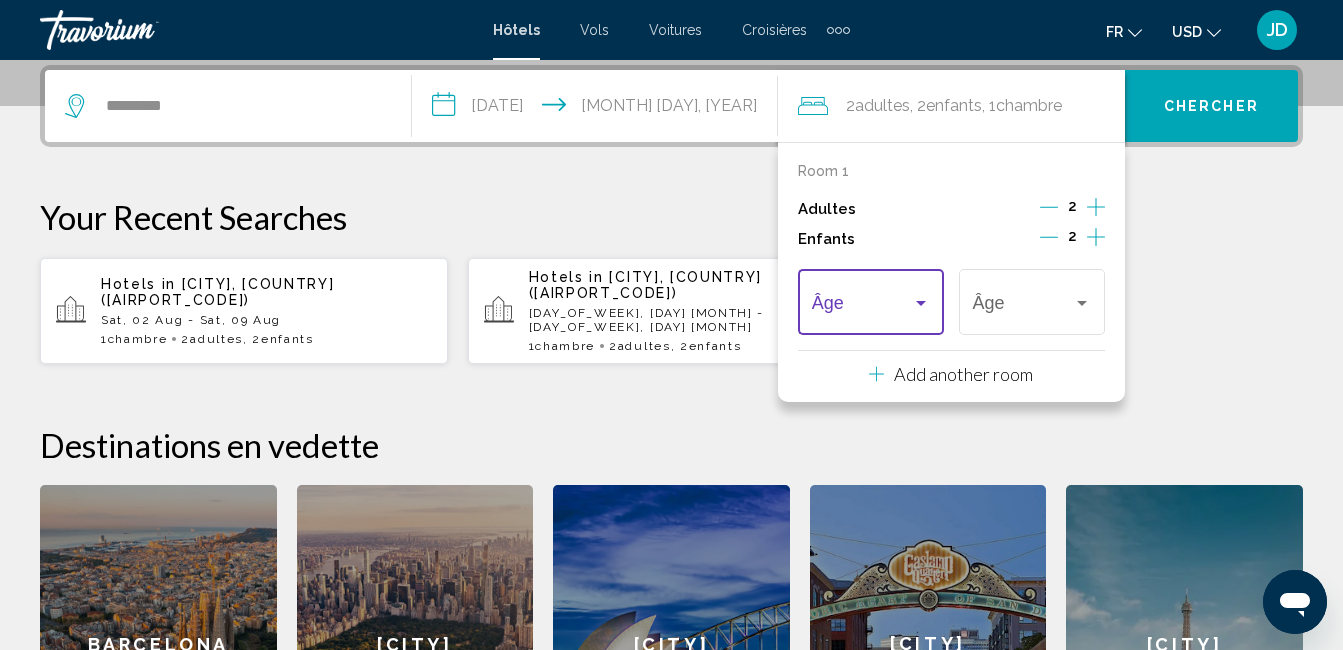 click at bounding box center (862, 307) 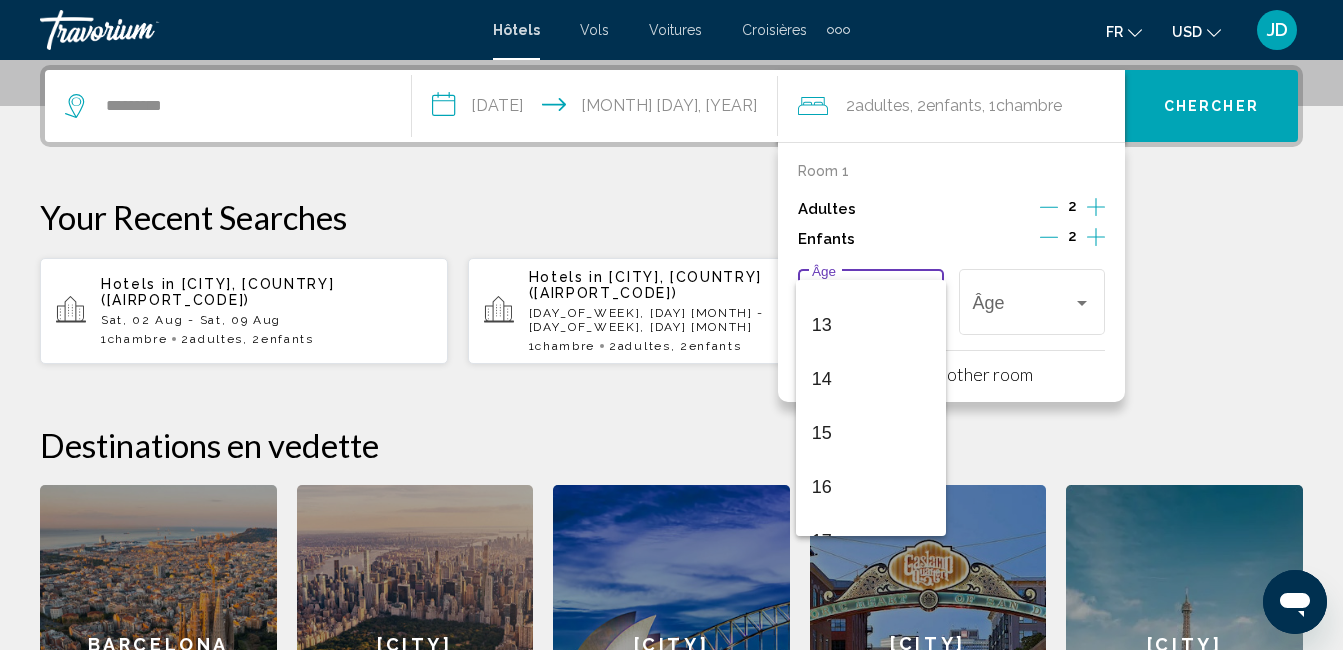 scroll, scrollTop: 716, scrollLeft: 0, axis: vertical 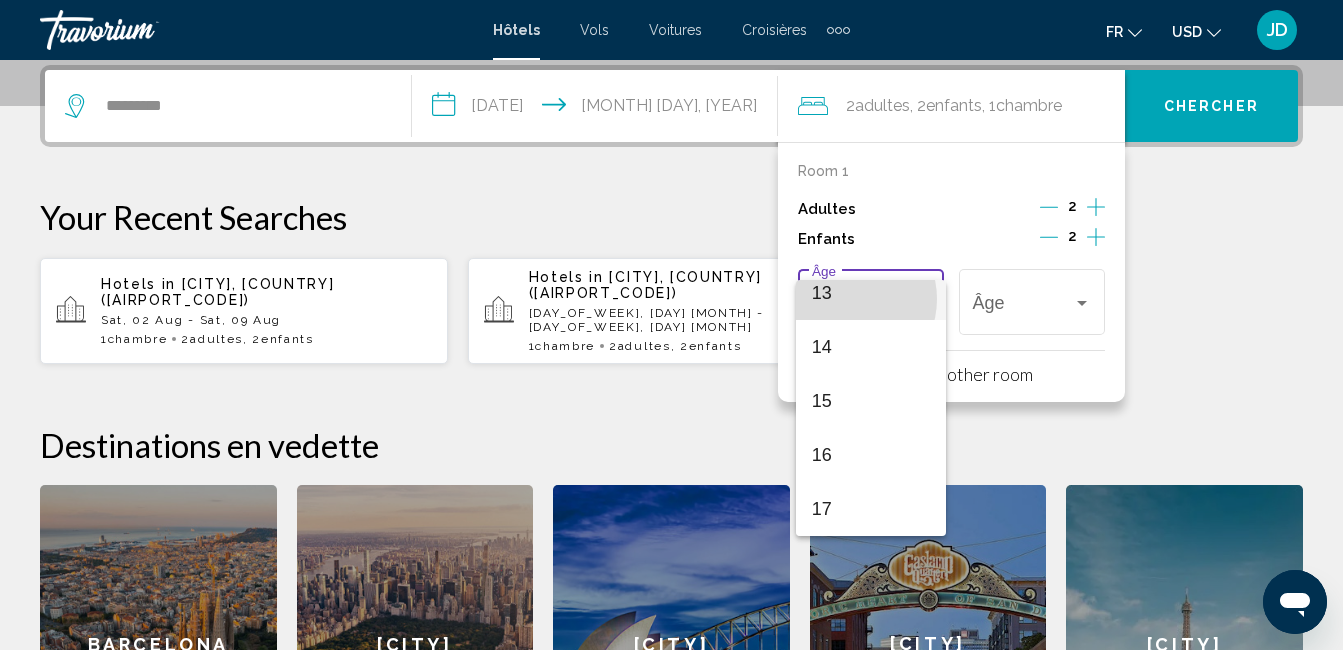 click on "13" at bounding box center [871, 293] 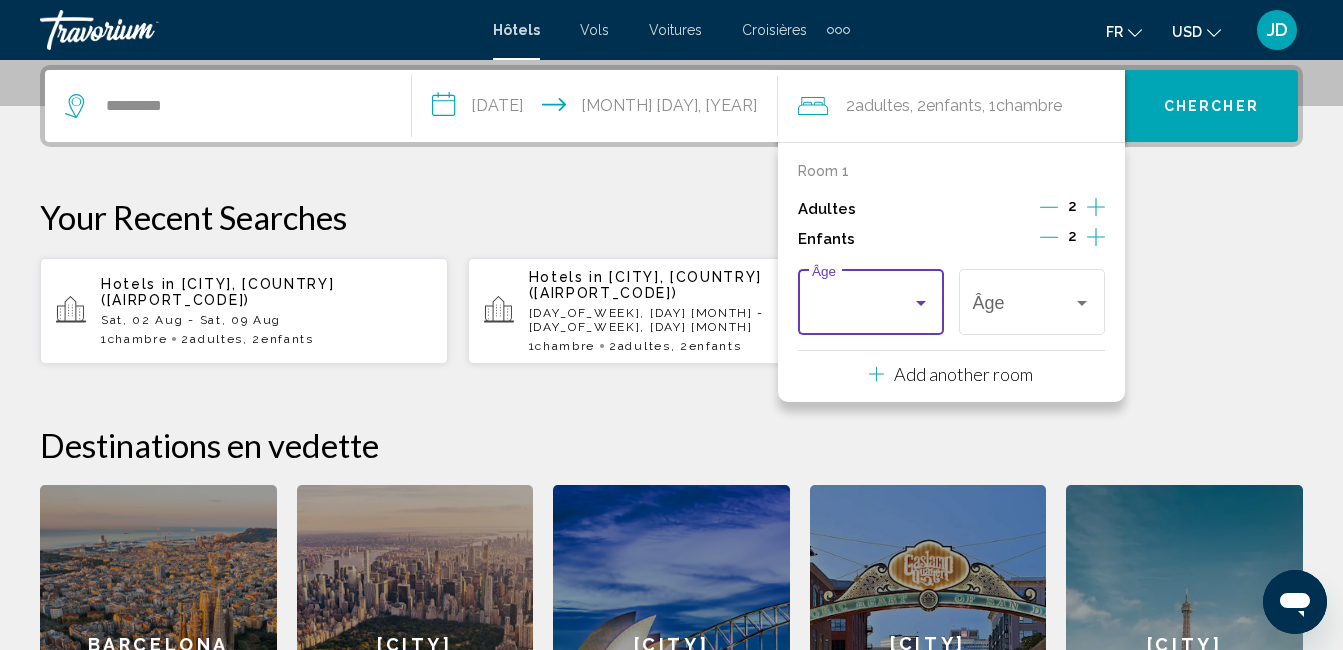scroll, scrollTop: 702, scrollLeft: 0, axis: vertical 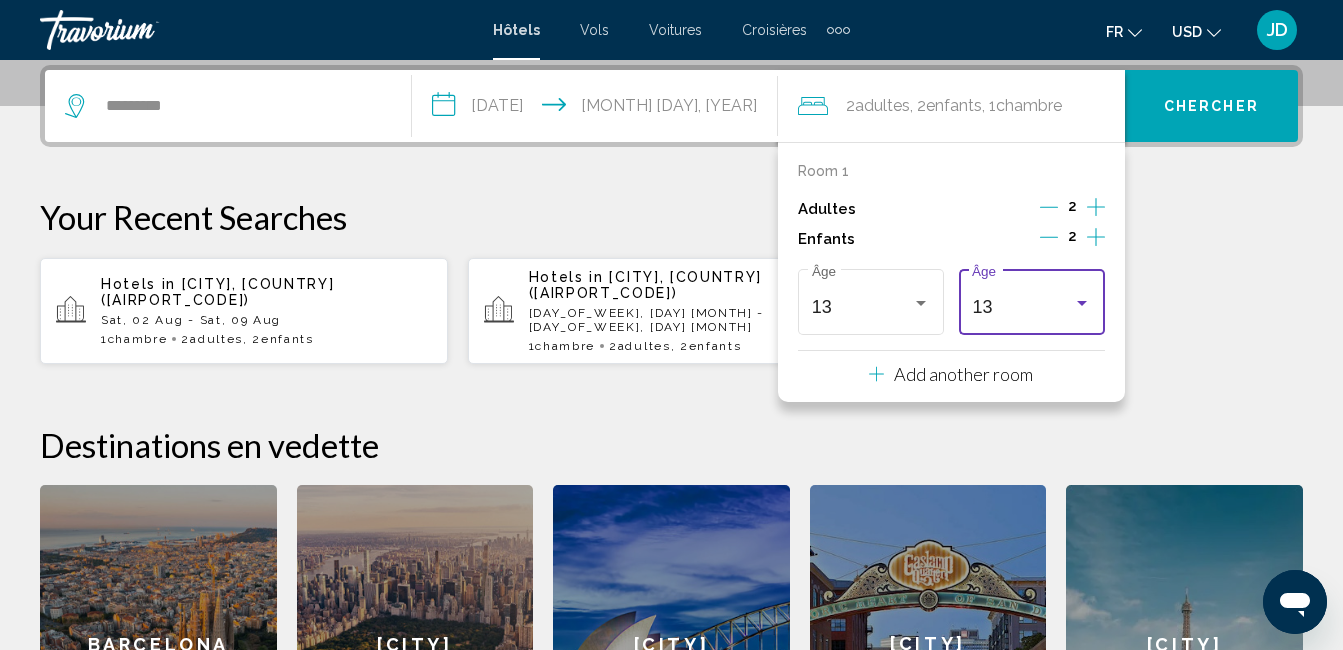 click on "13" at bounding box center [1022, 307] 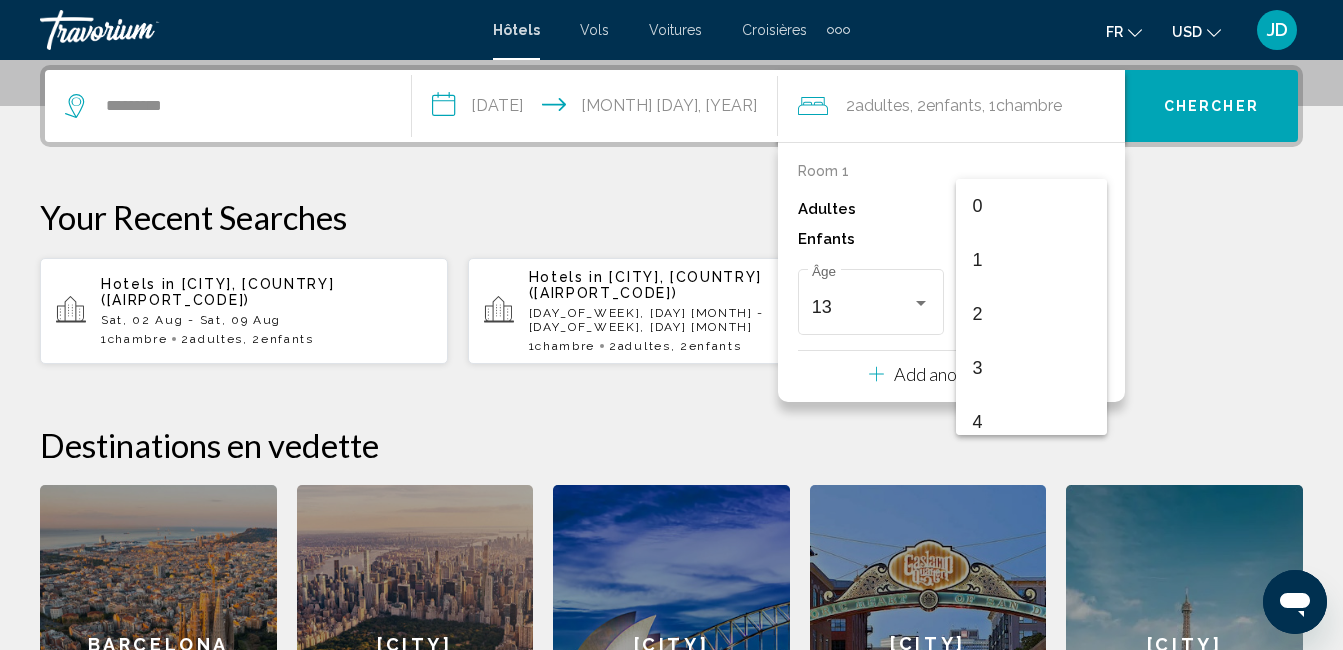 scroll, scrollTop: 601, scrollLeft: 0, axis: vertical 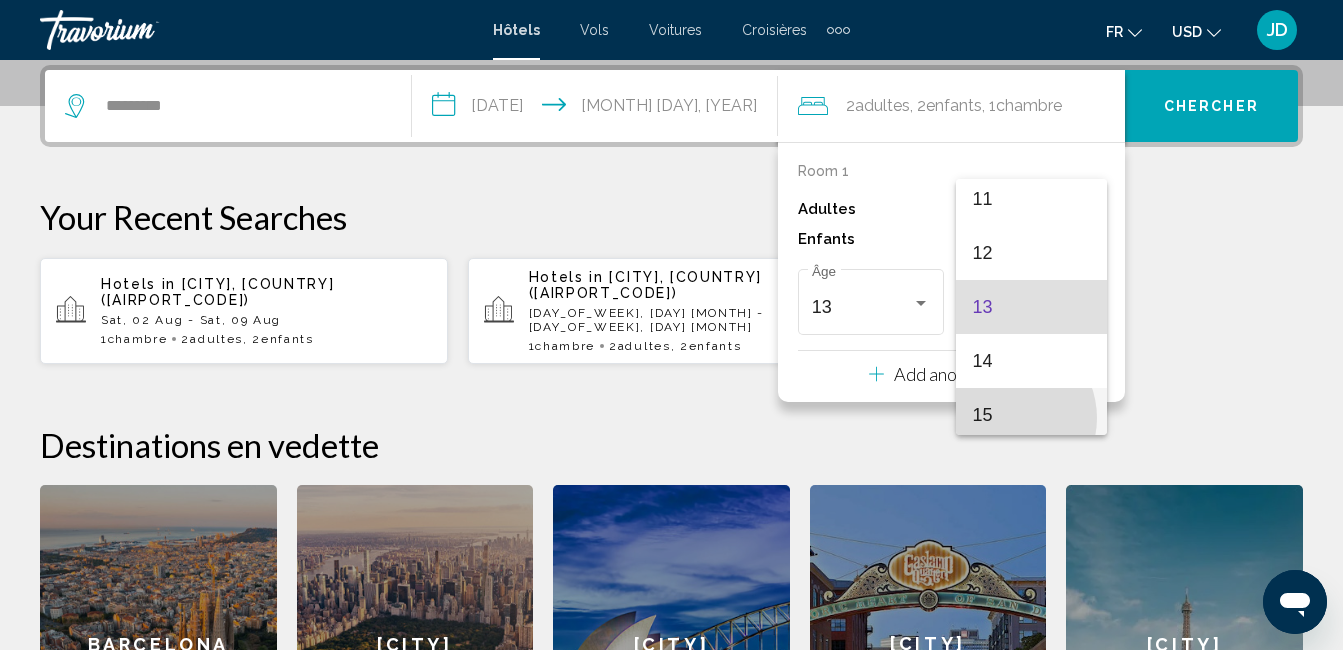 click on "15" at bounding box center [1031, 415] 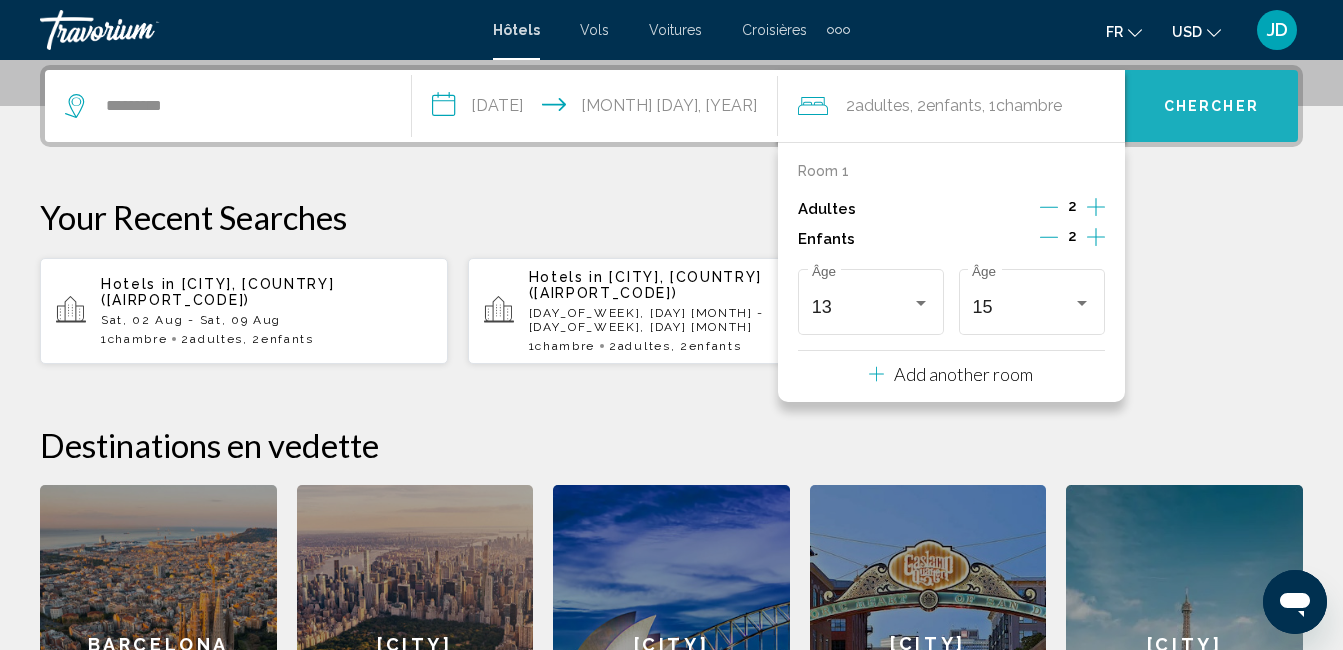 click on "Chercher" at bounding box center [1211, 106] 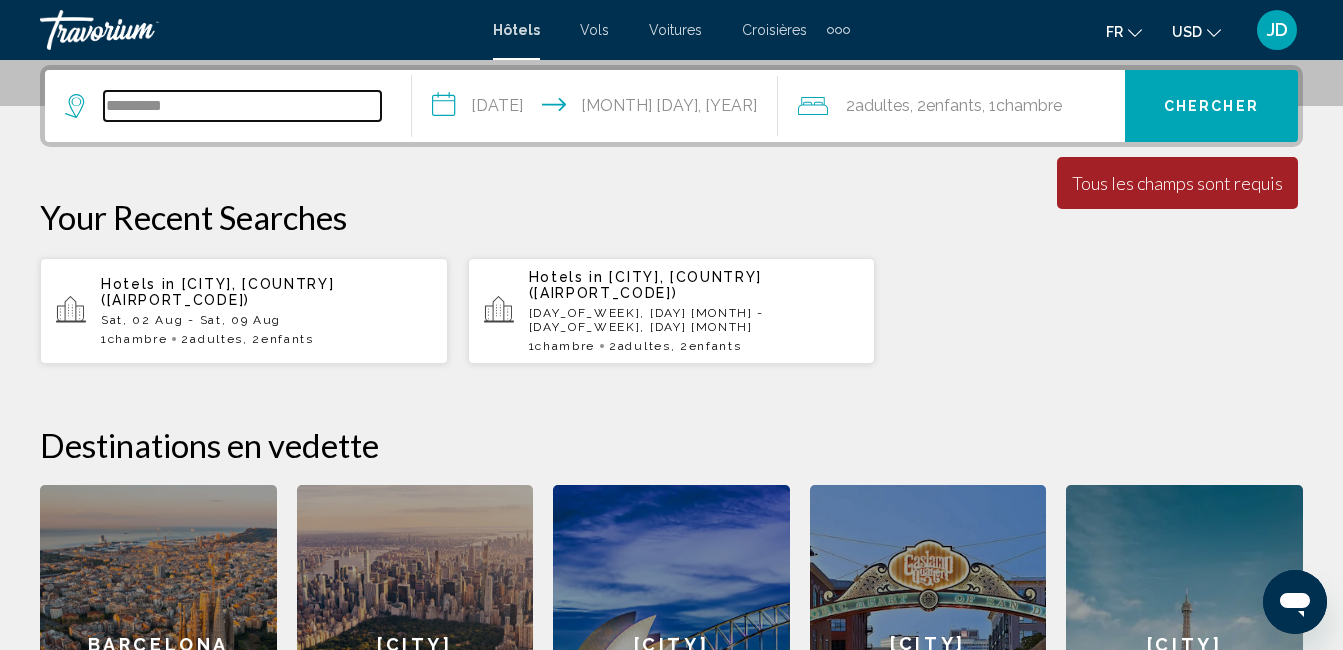 click on "*********" at bounding box center [242, 106] 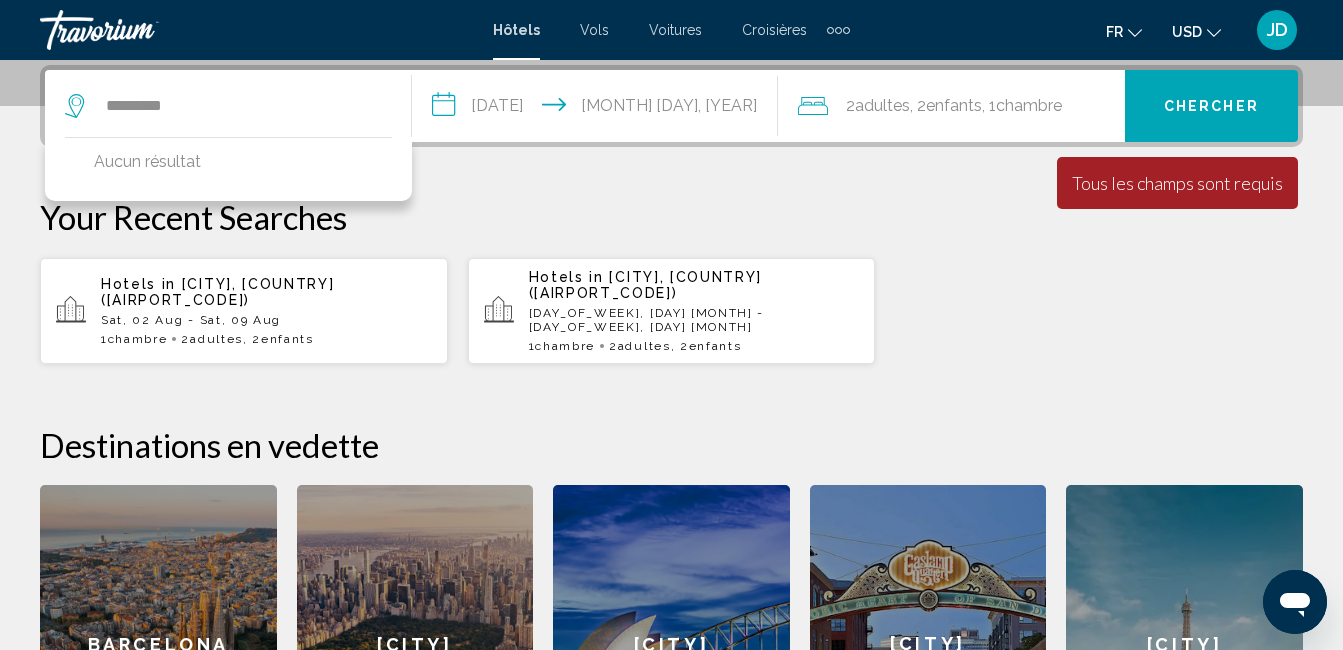 click on "Chercher" at bounding box center (1211, 106) 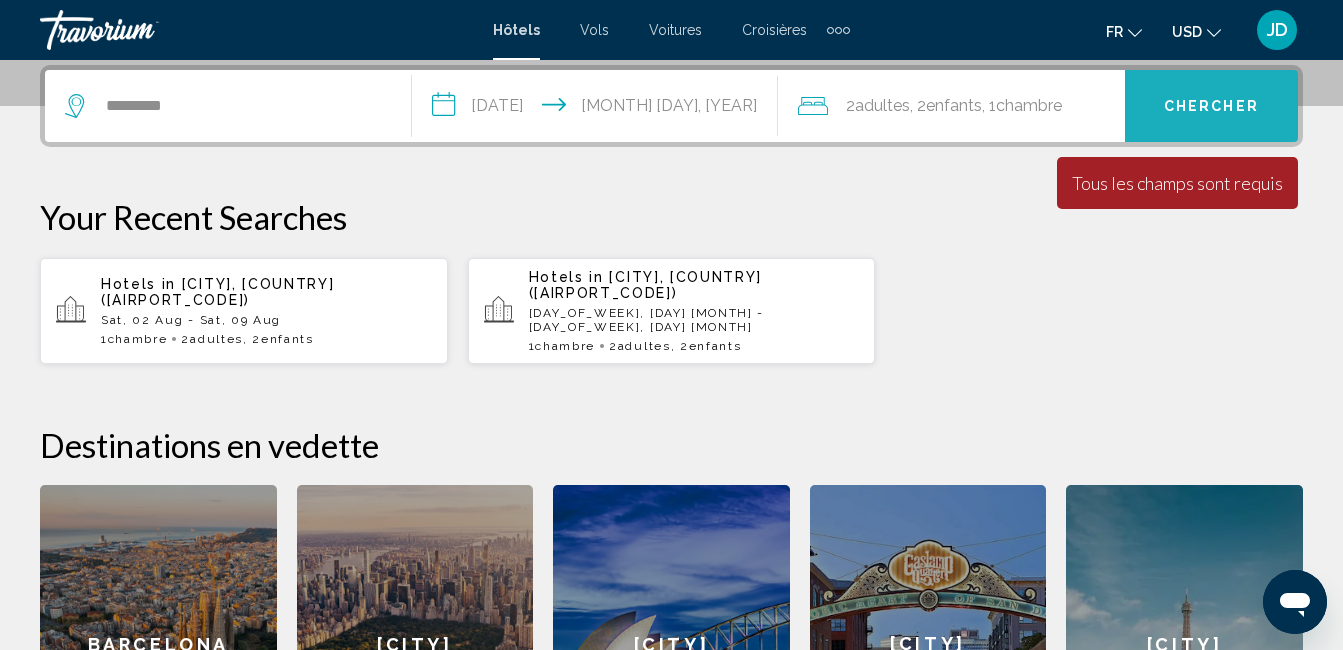click on "Chercher" at bounding box center [1211, 107] 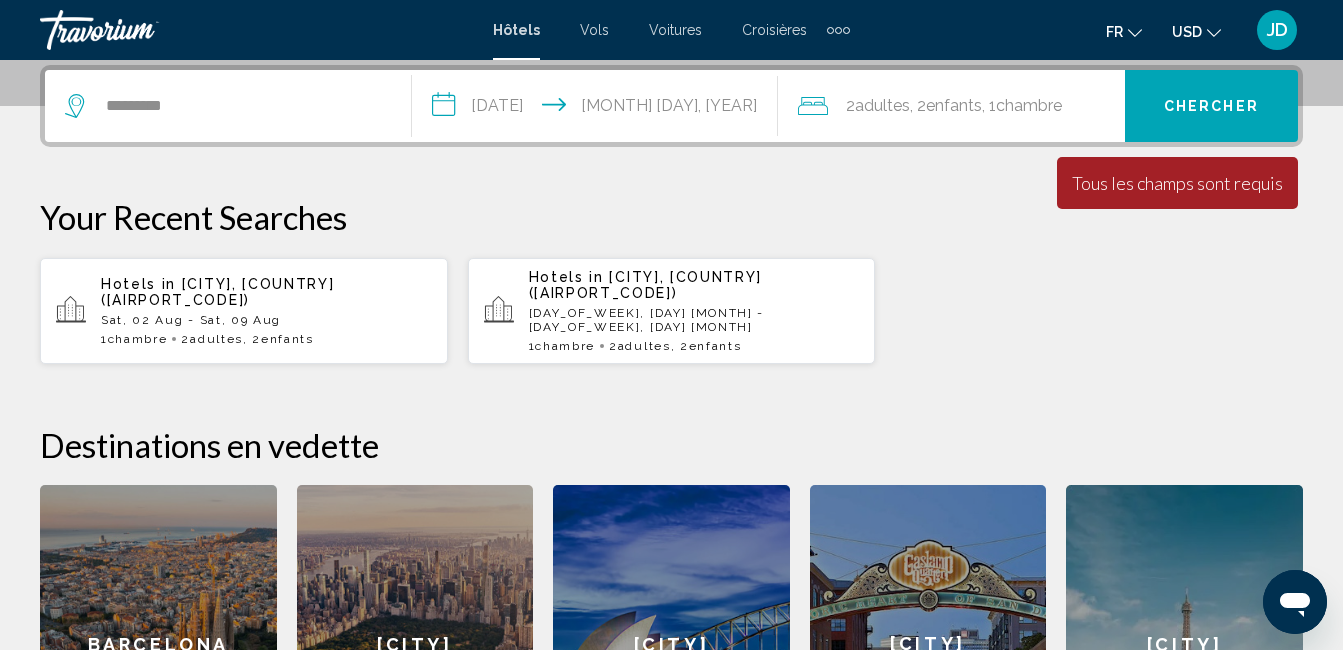 click on "Tous les champs sont requis" at bounding box center (1177, 183) 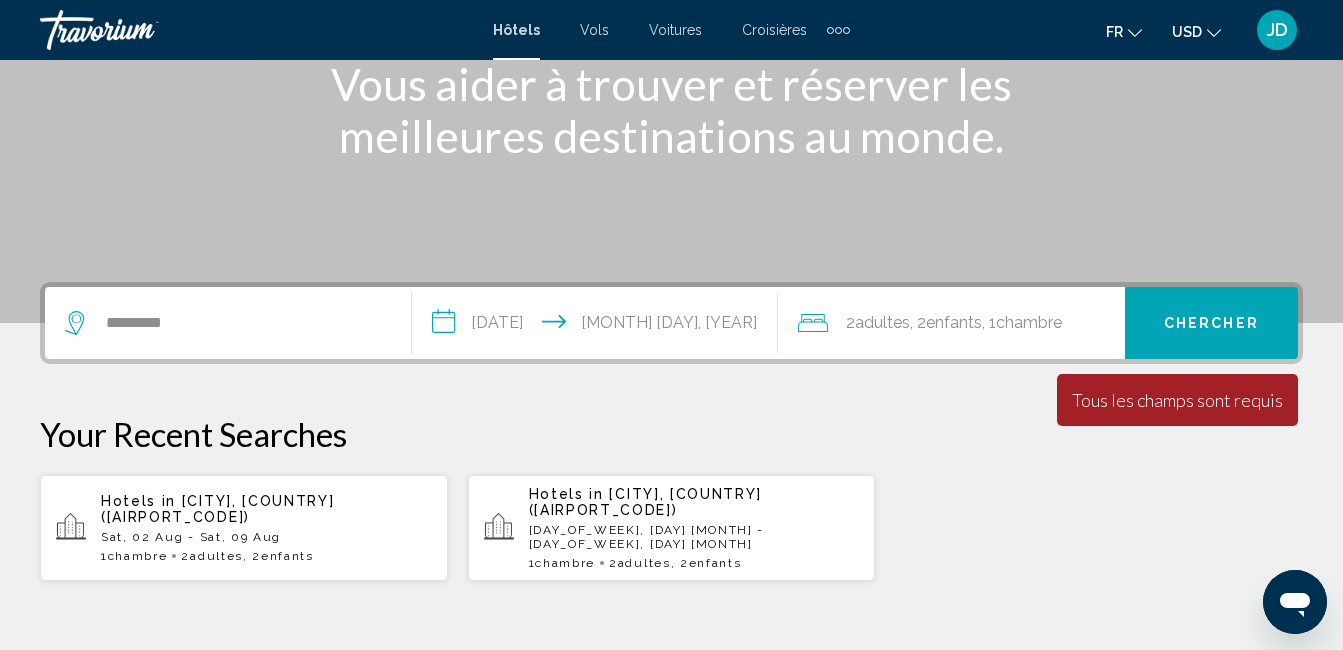 scroll, scrollTop: 274, scrollLeft: 0, axis: vertical 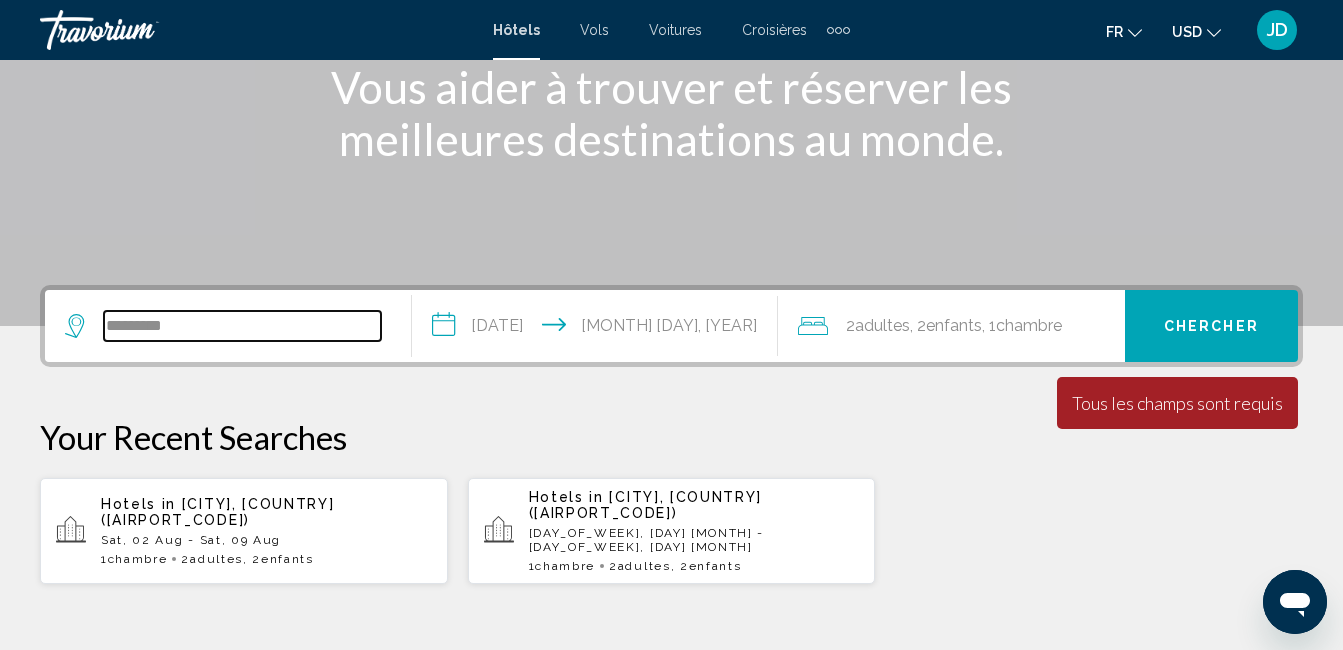 click on "*********" at bounding box center (242, 326) 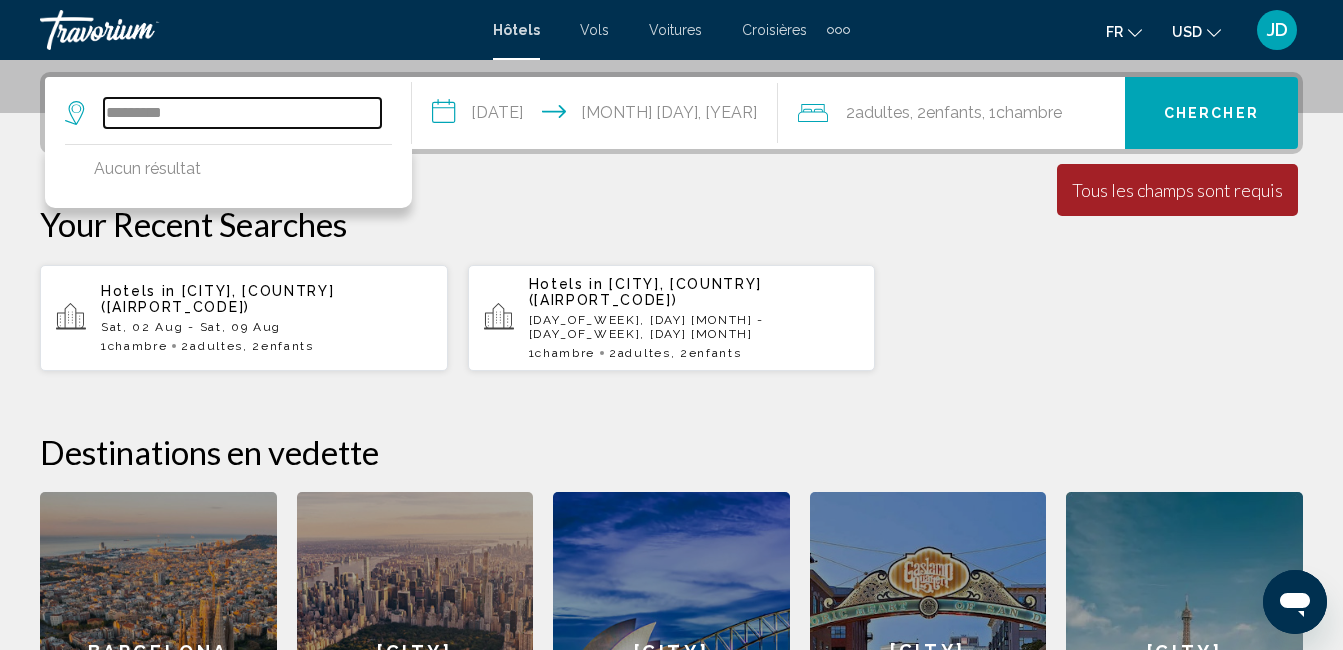scroll, scrollTop: 494, scrollLeft: 0, axis: vertical 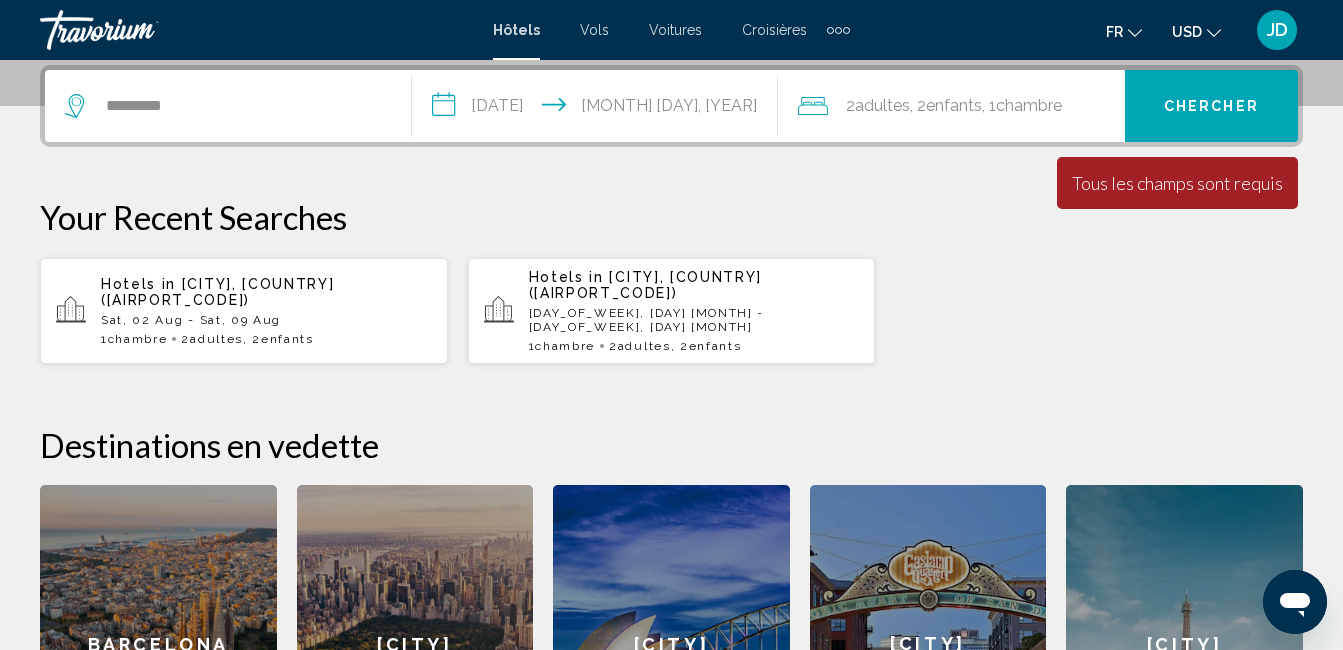 click at bounding box center [77, 106] 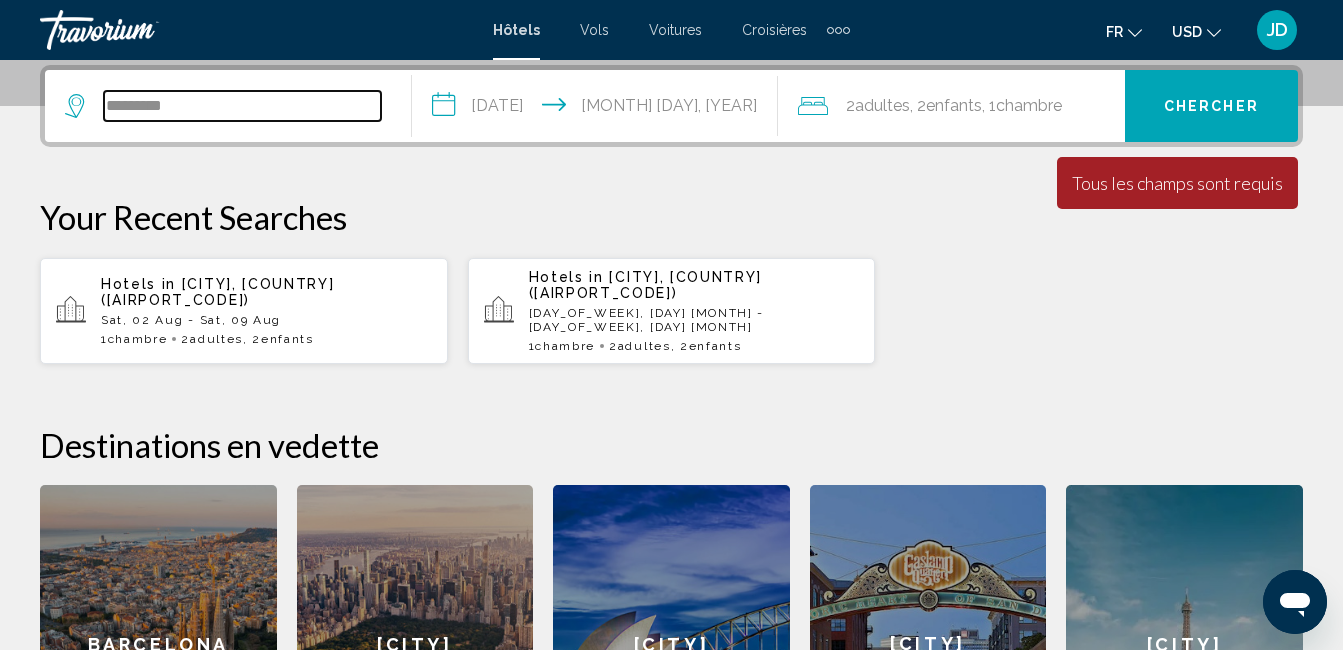 click on "*********" at bounding box center (242, 106) 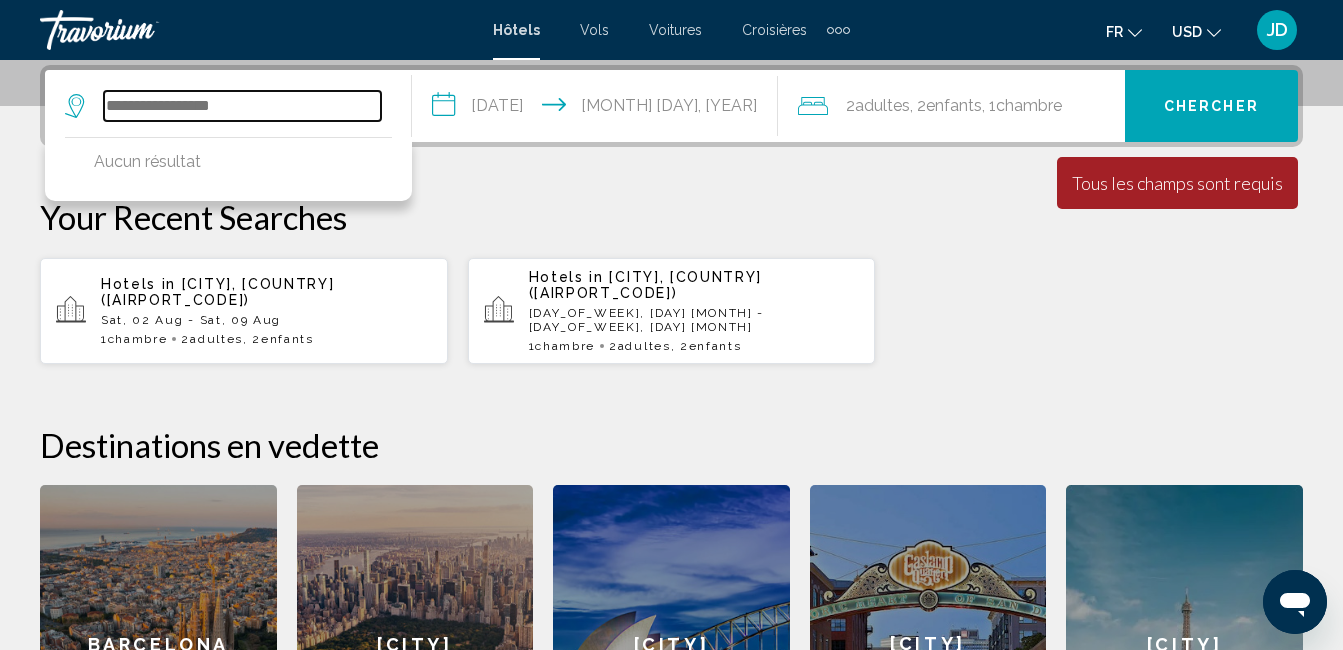 click at bounding box center [242, 106] 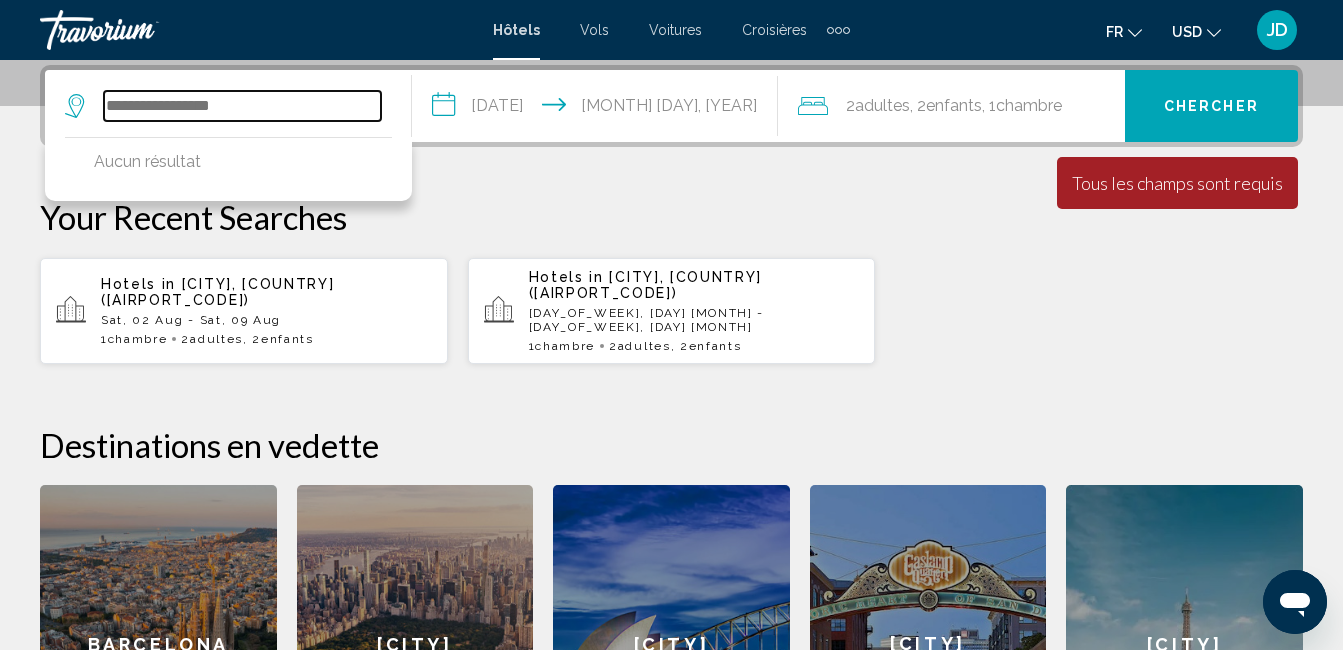 click at bounding box center (242, 106) 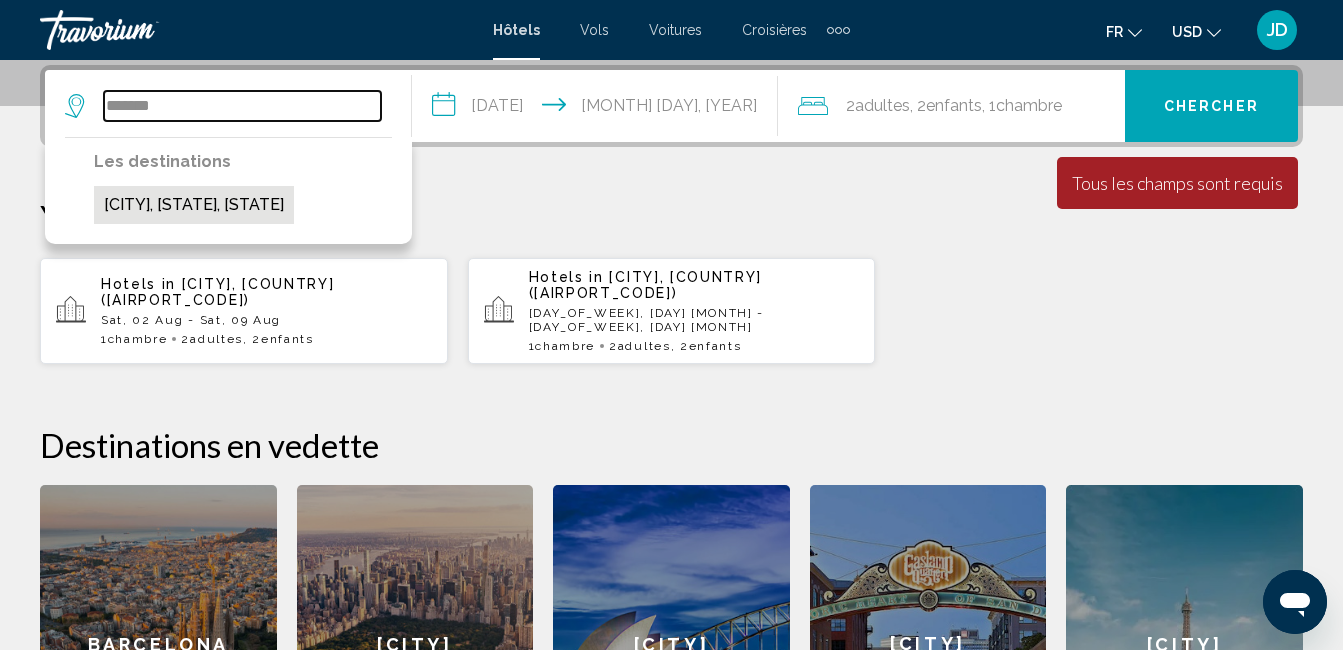 type on "*******" 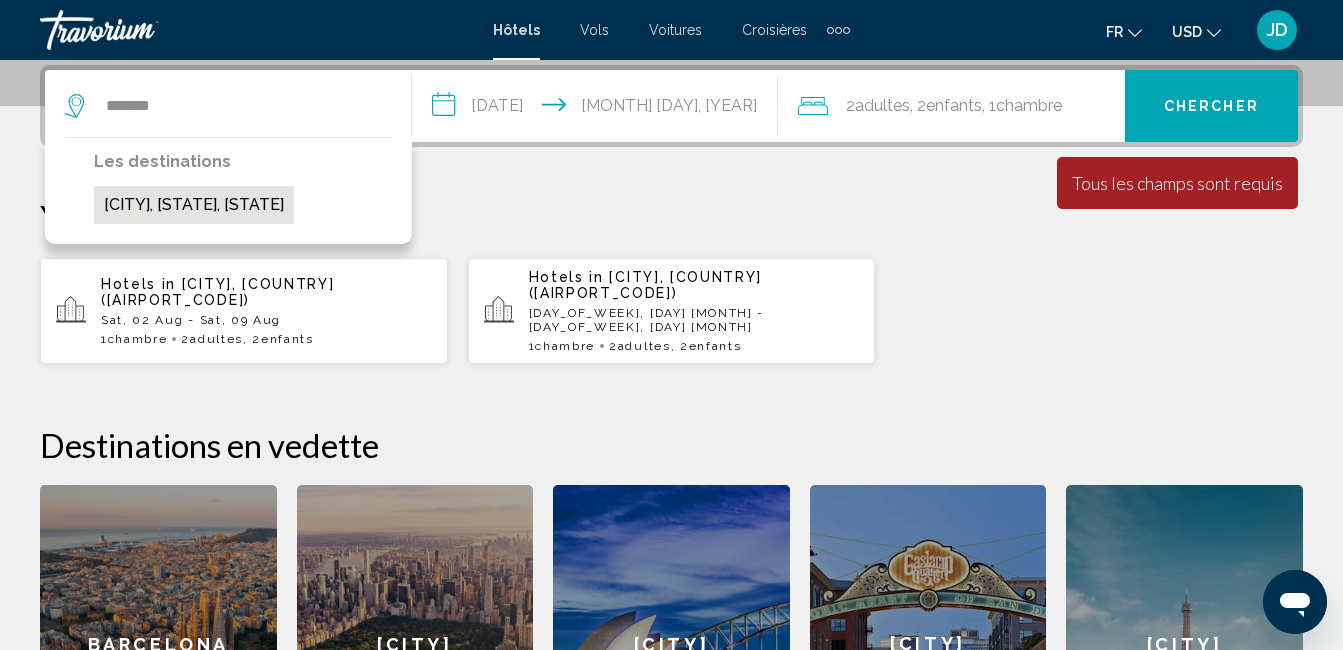 click on "[CITY], [STATE], [STATE]" at bounding box center (194, 205) 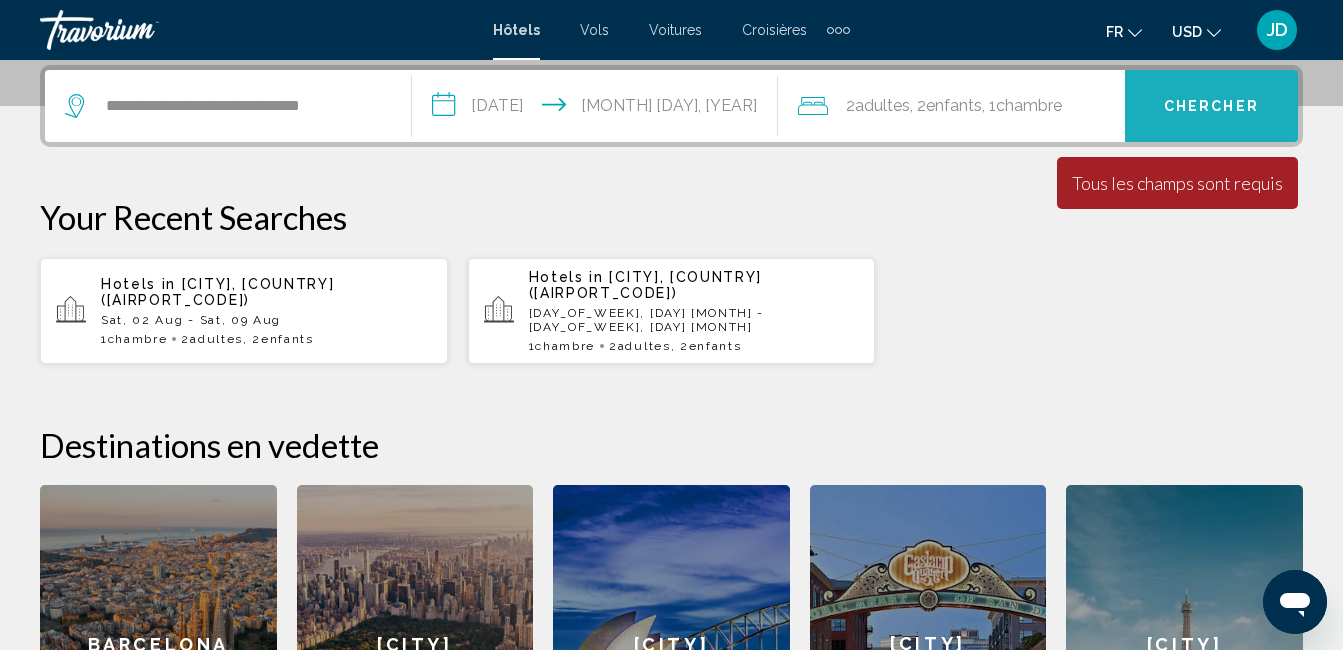 click on "Chercher" at bounding box center (1211, 107) 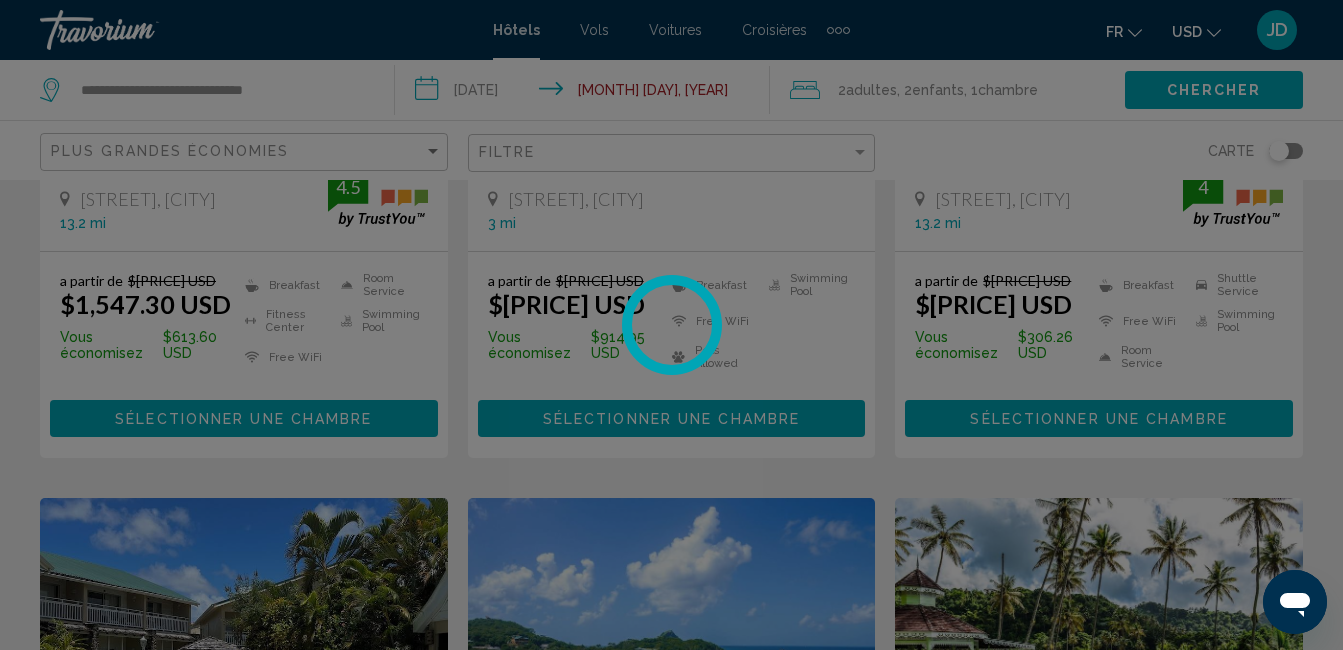 scroll, scrollTop: 0, scrollLeft: 0, axis: both 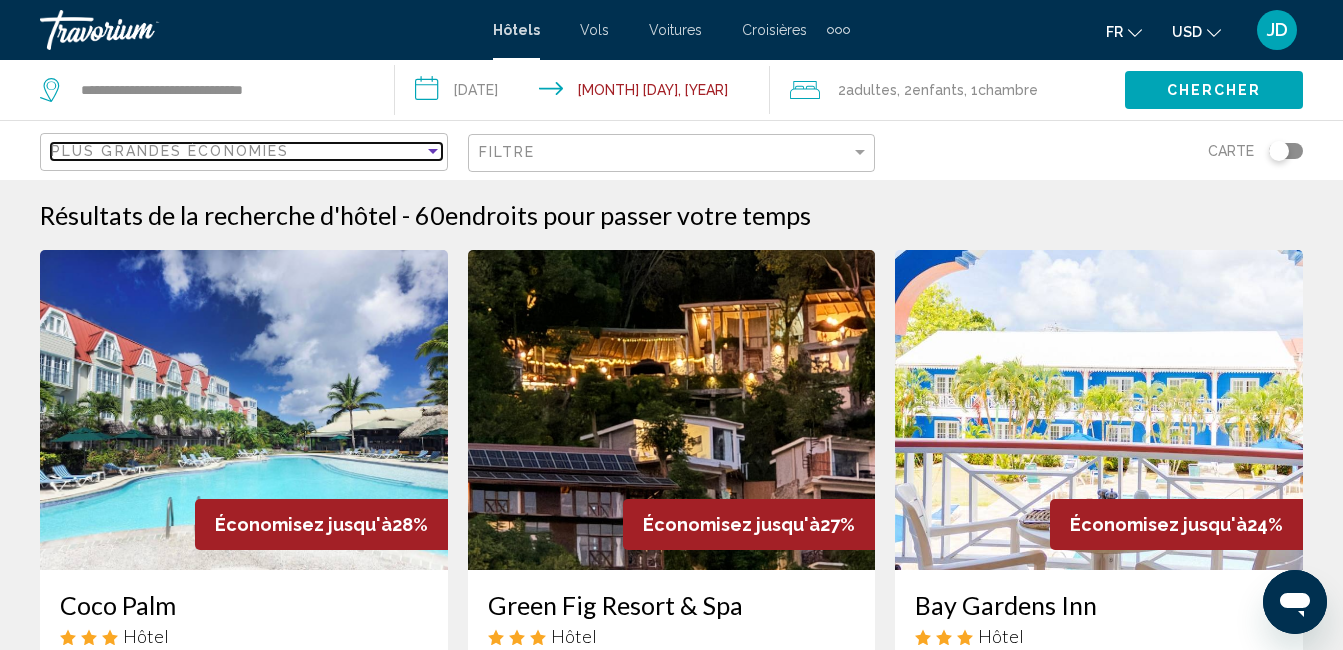 click at bounding box center [433, 151] 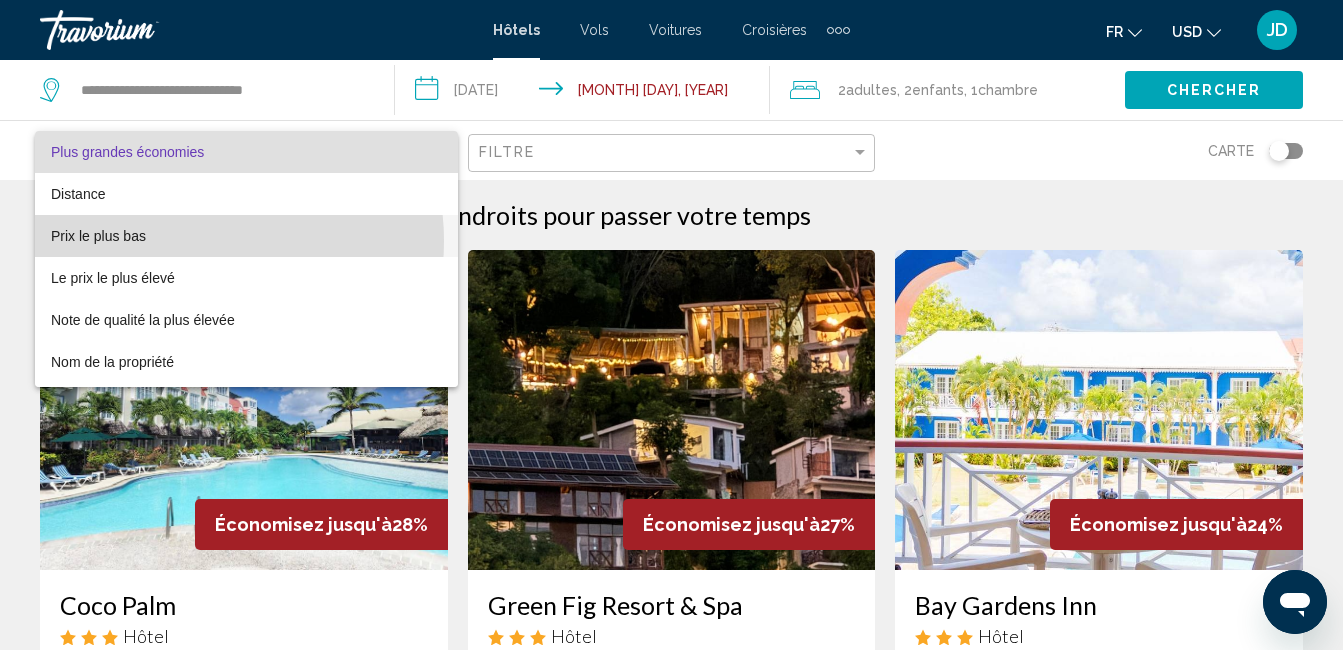 click on "Prix le plus bas" at bounding box center (246, 236) 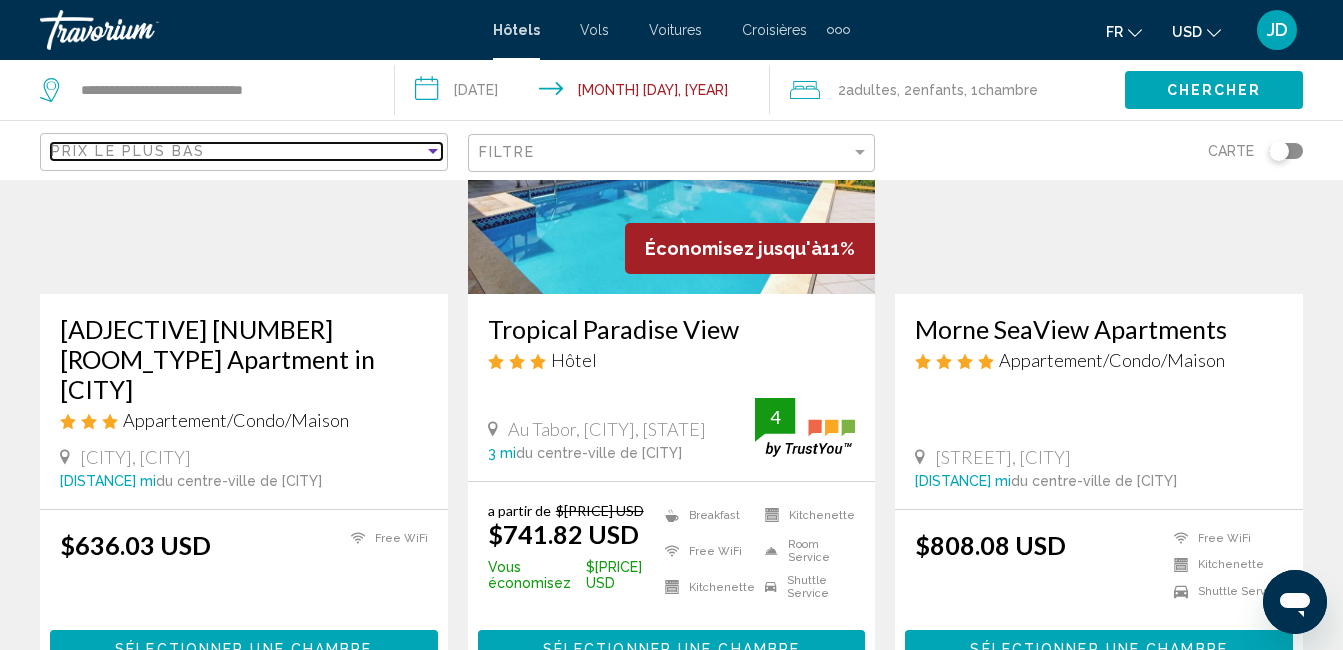 scroll, scrollTop: 270, scrollLeft: 0, axis: vertical 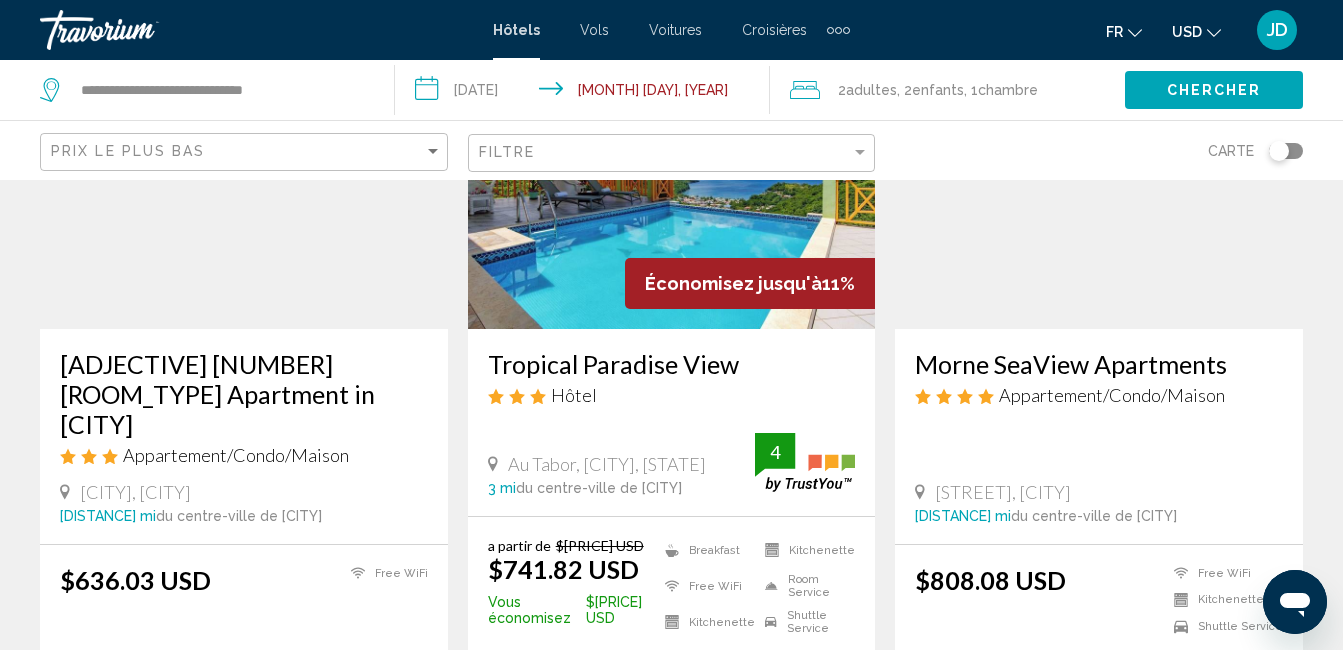 click at bounding box center [672, 169] 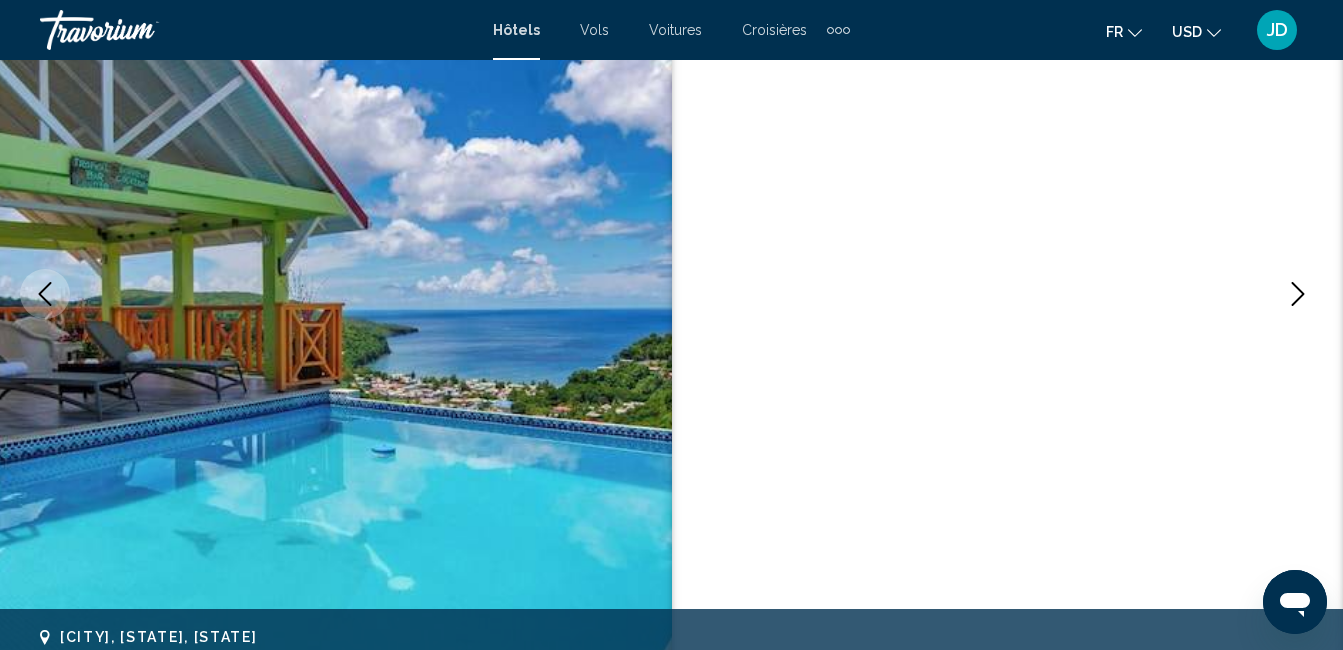 scroll, scrollTop: 210, scrollLeft: 0, axis: vertical 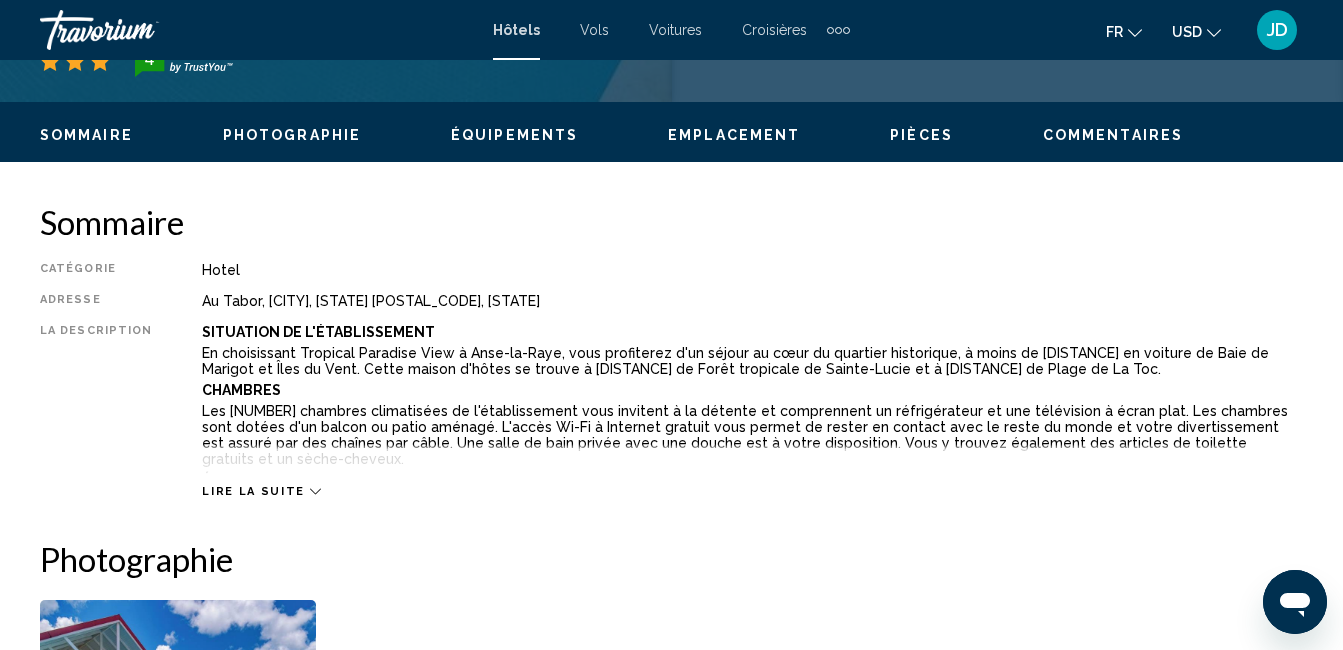 click on "Lire la suite" at bounding box center (253, 491) 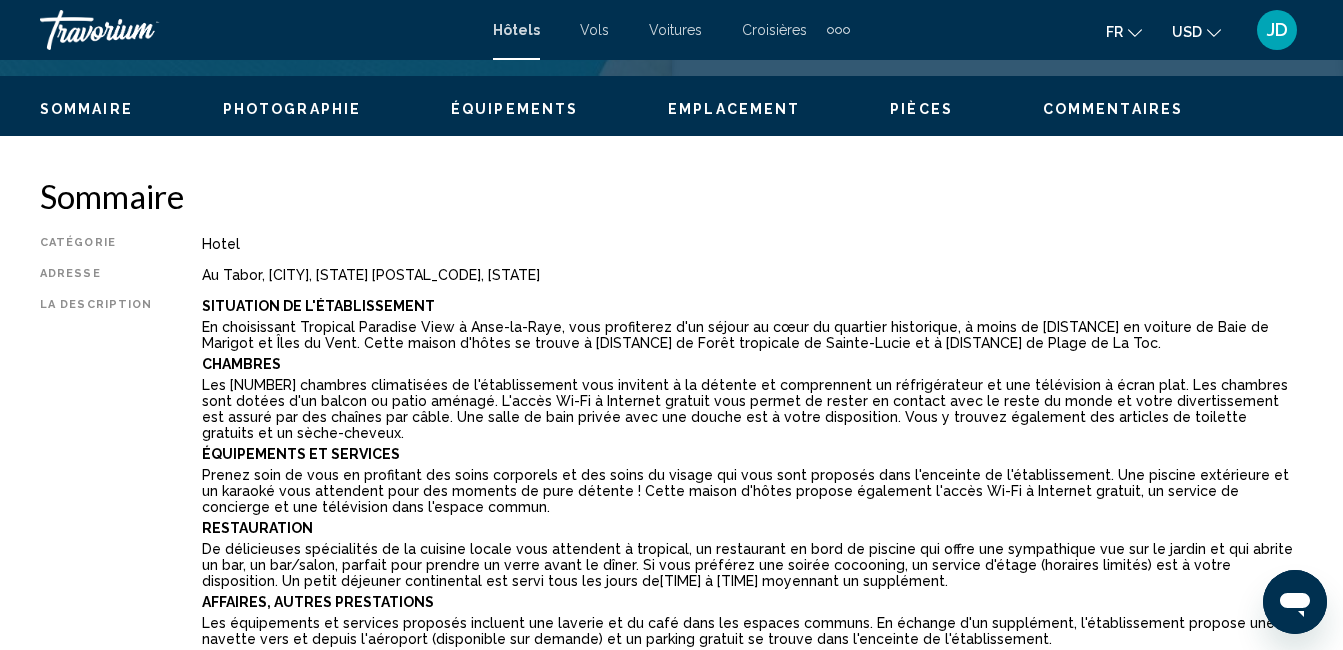 scroll, scrollTop: 914, scrollLeft: 0, axis: vertical 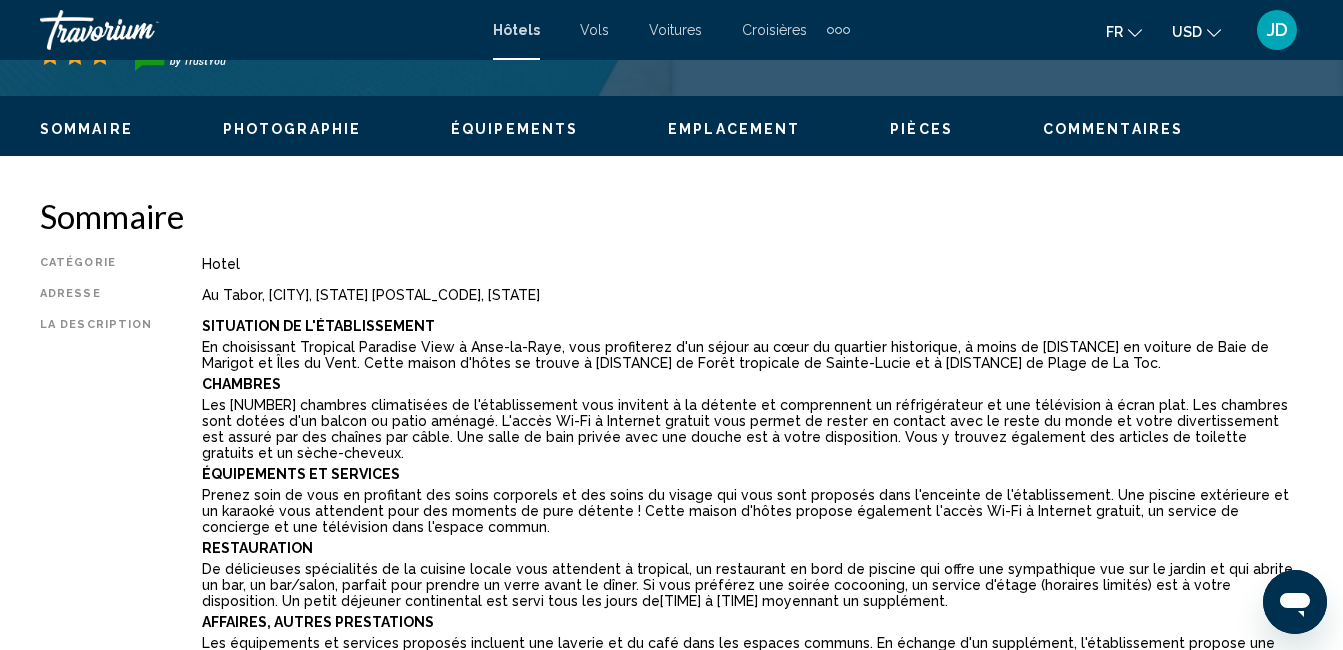 click on "Équipements" at bounding box center (514, 129) 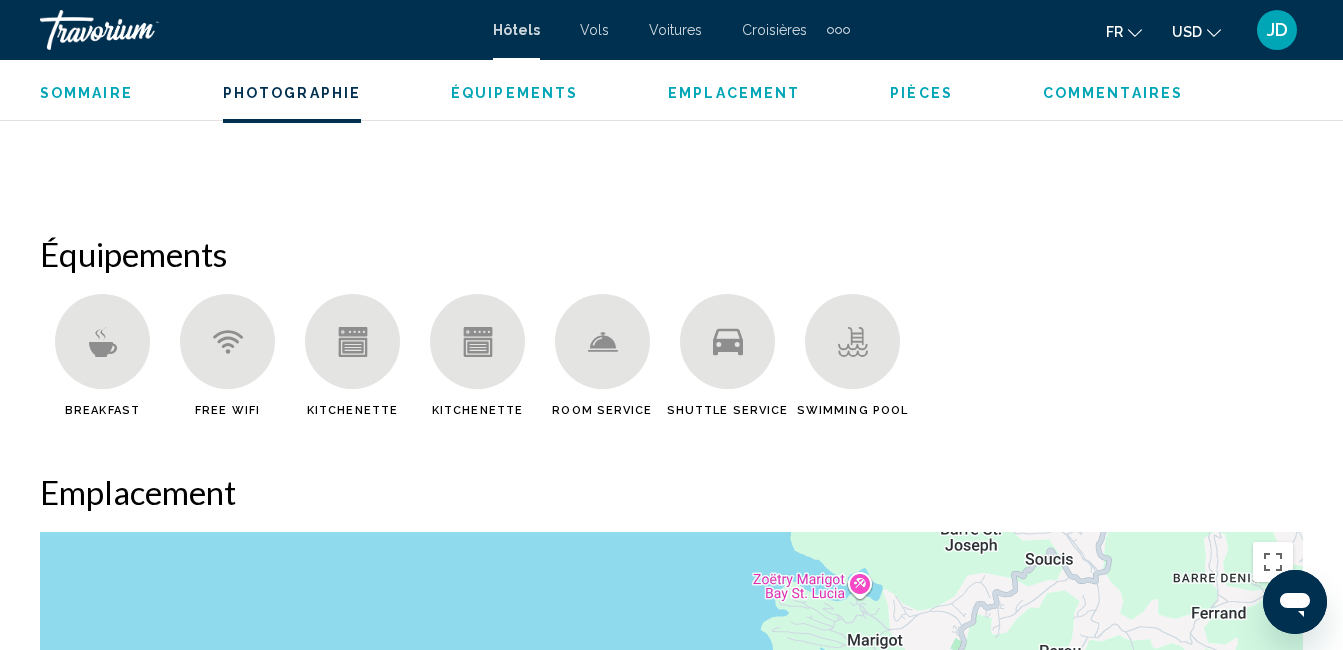 scroll, scrollTop: 2131, scrollLeft: 0, axis: vertical 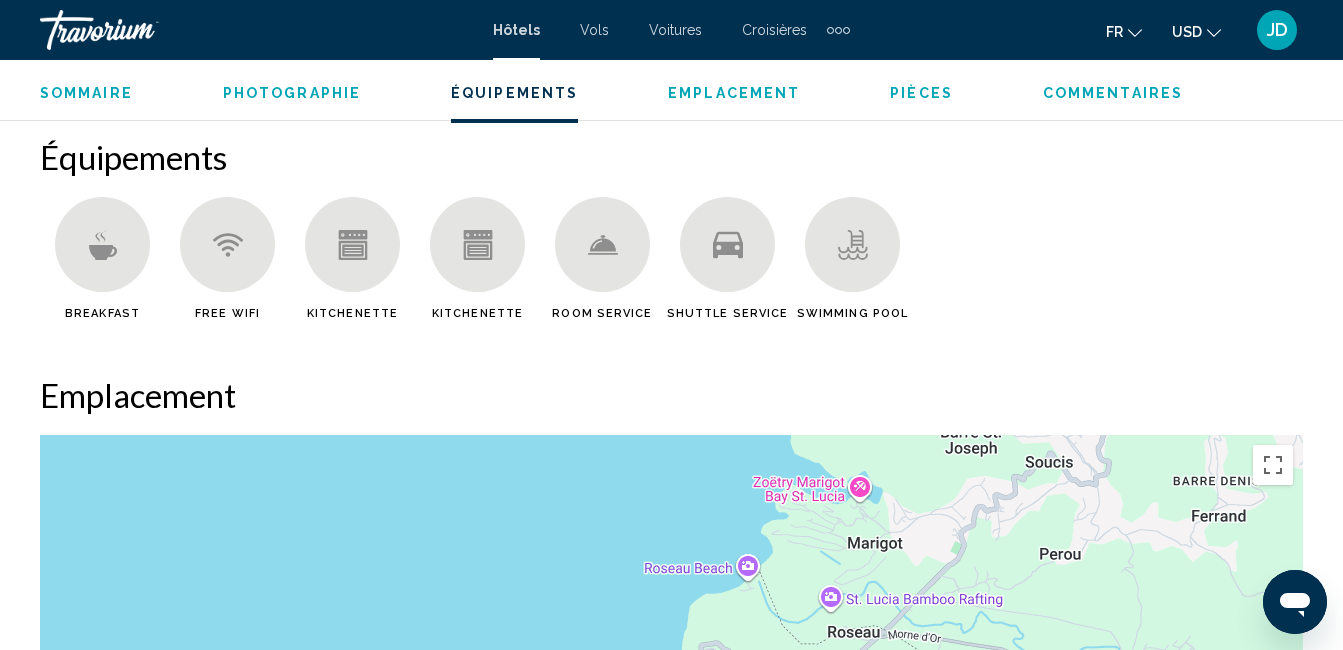 click on "Photographie" at bounding box center (292, 93) 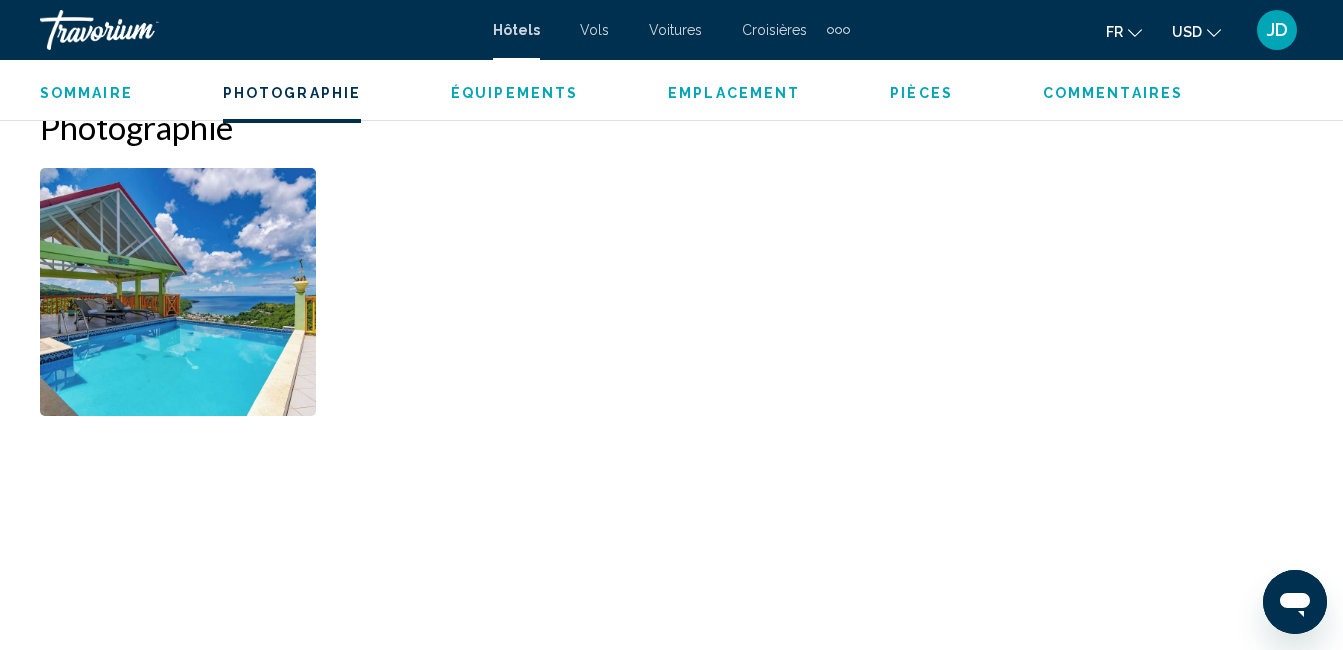 scroll, scrollTop: 1516, scrollLeft: 0, axis: vertical 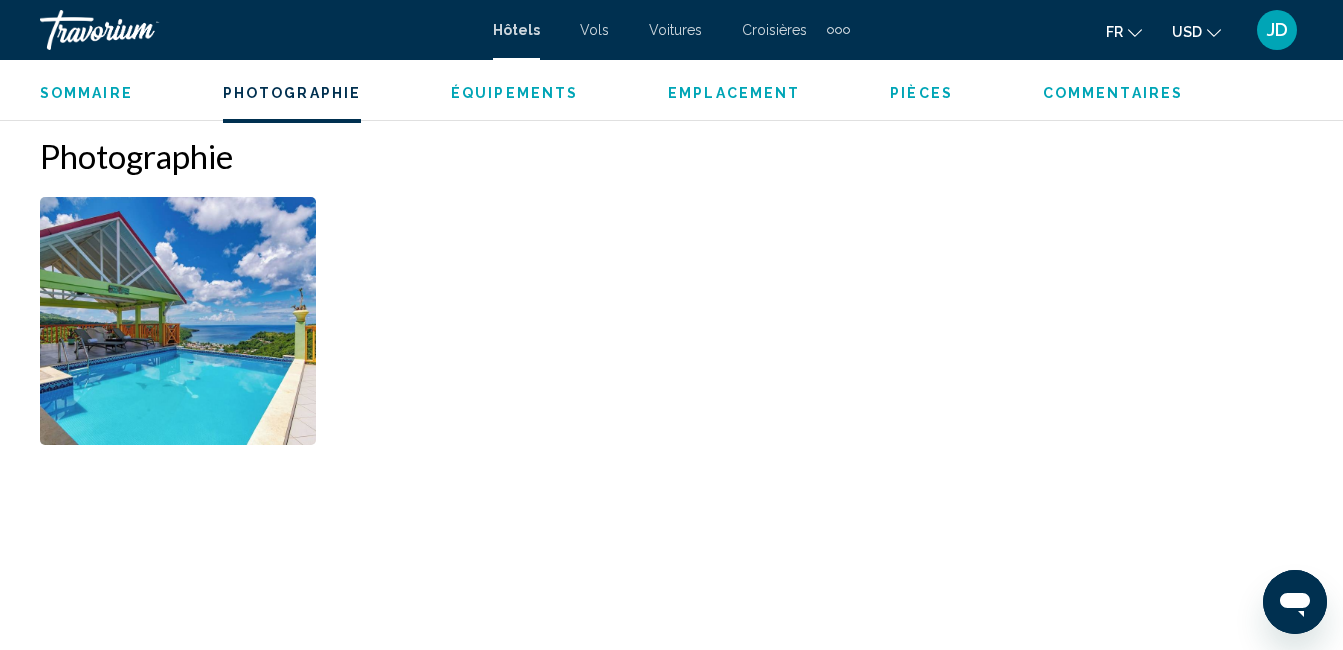 click on "Équipements" at bounding box center [514, 93] 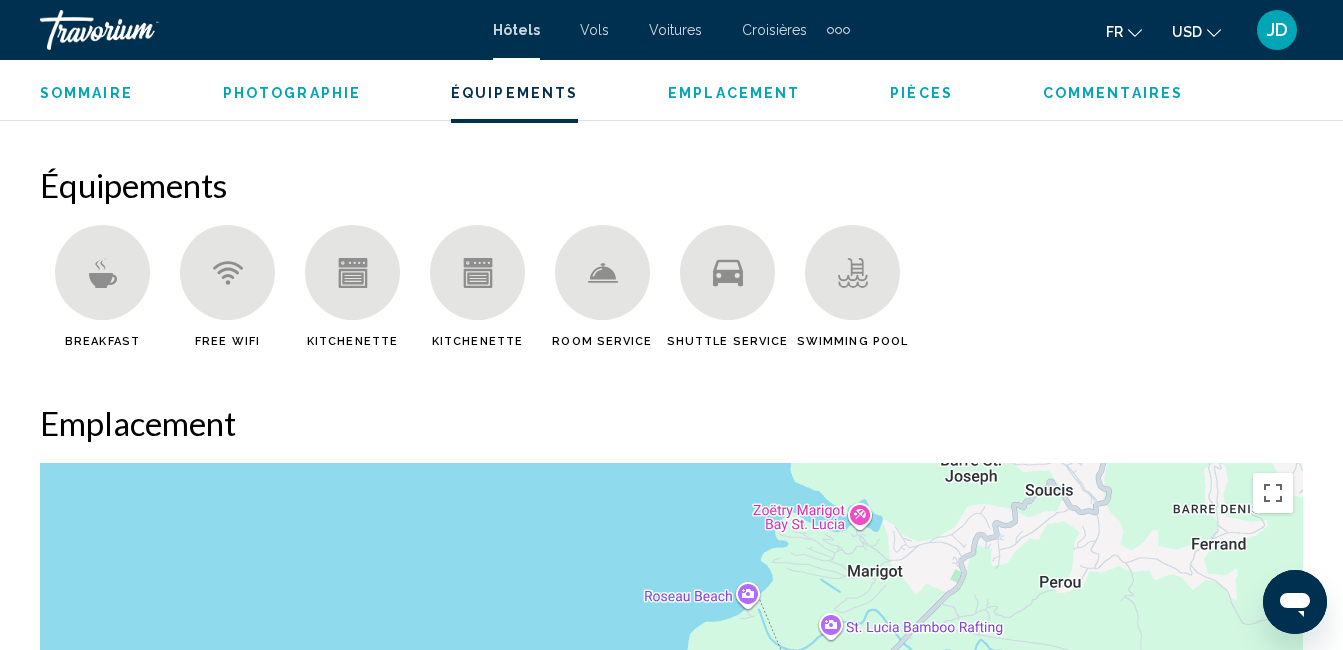 scroll, scrollTop: 2132, scrollLeft: 0, axis: vertical 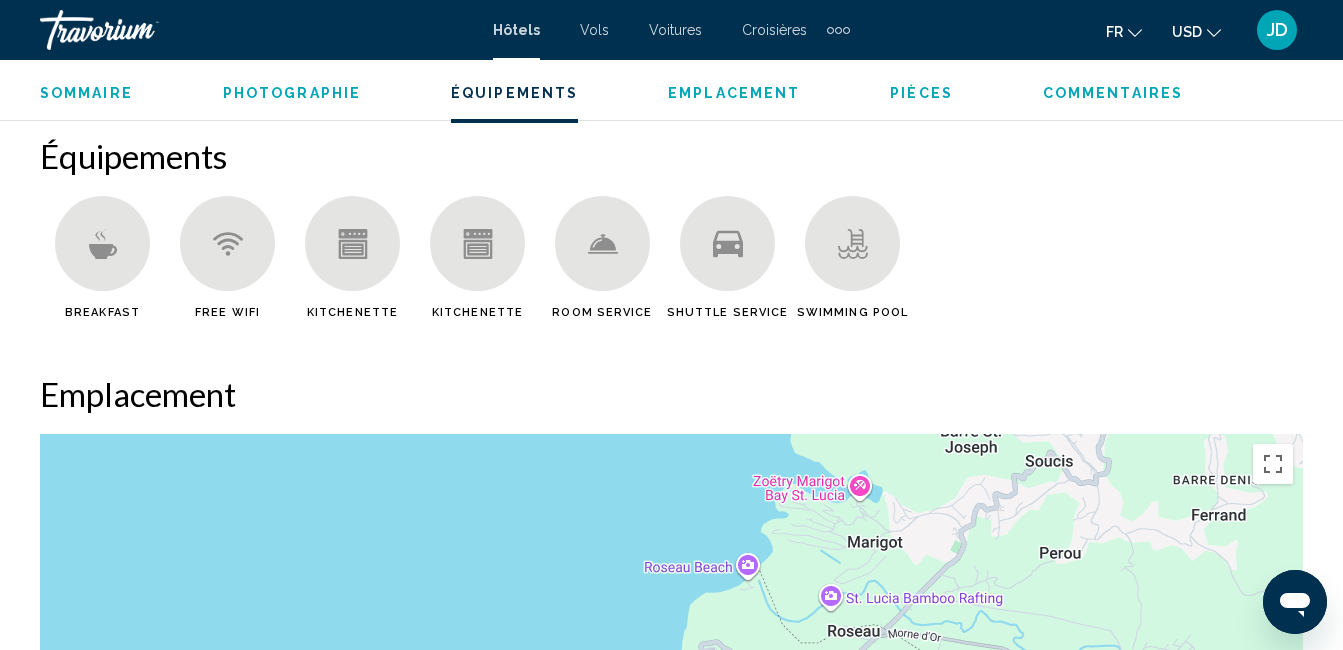 click on "Emplacement" at bounding box center [734, 93] 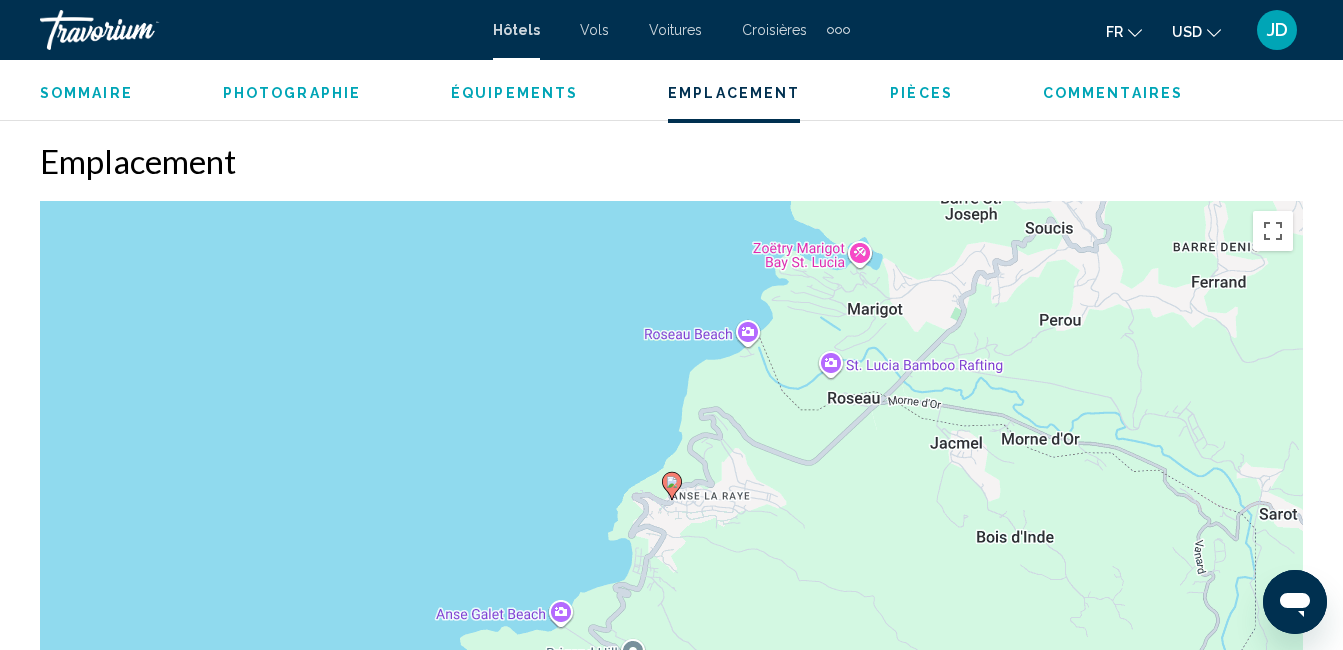 scroll, scrollTop: 2370, scrollLeft: 0, axis: vertical 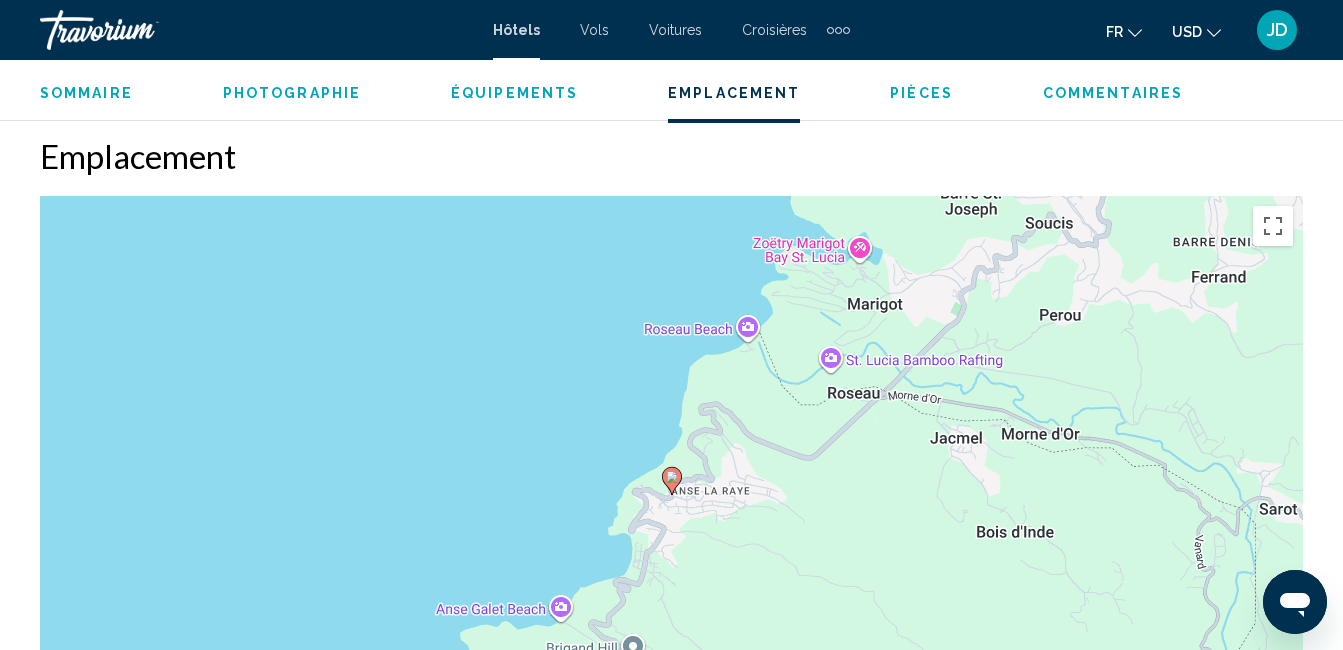 click on "Pièces" at bounding box center [921, 93] 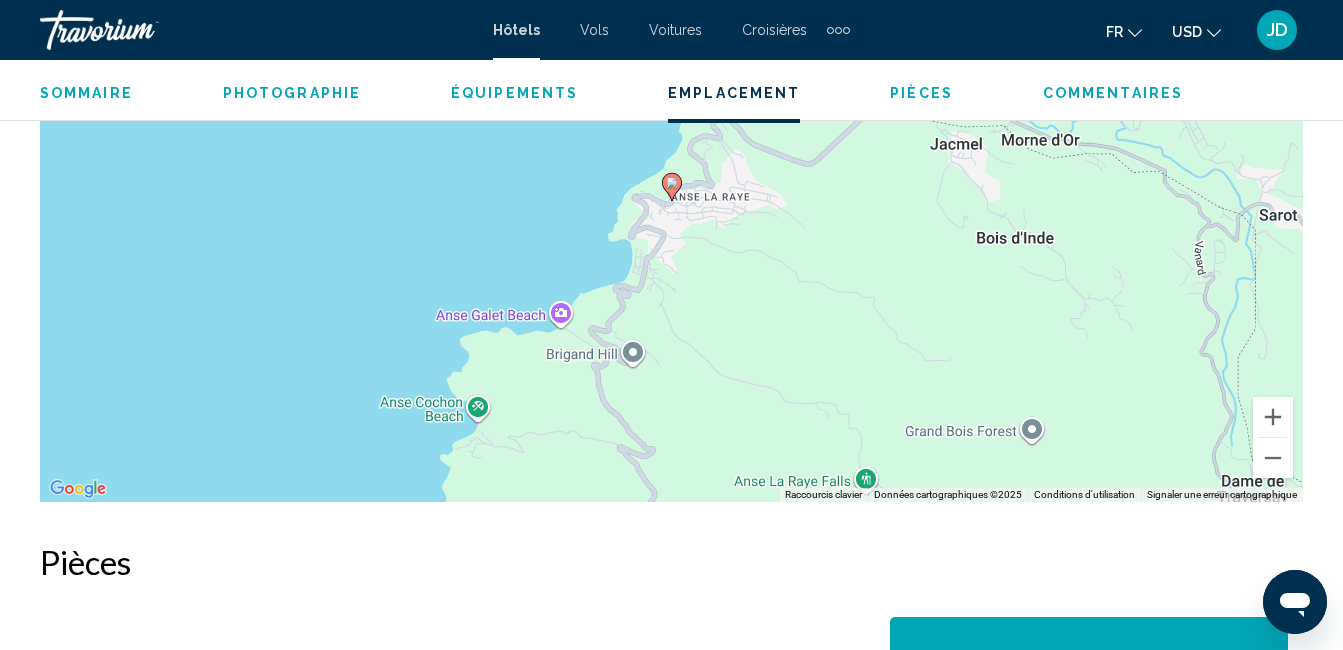 scroll, scrollTop: 3070, scrollLeft: 0, axis: vertical 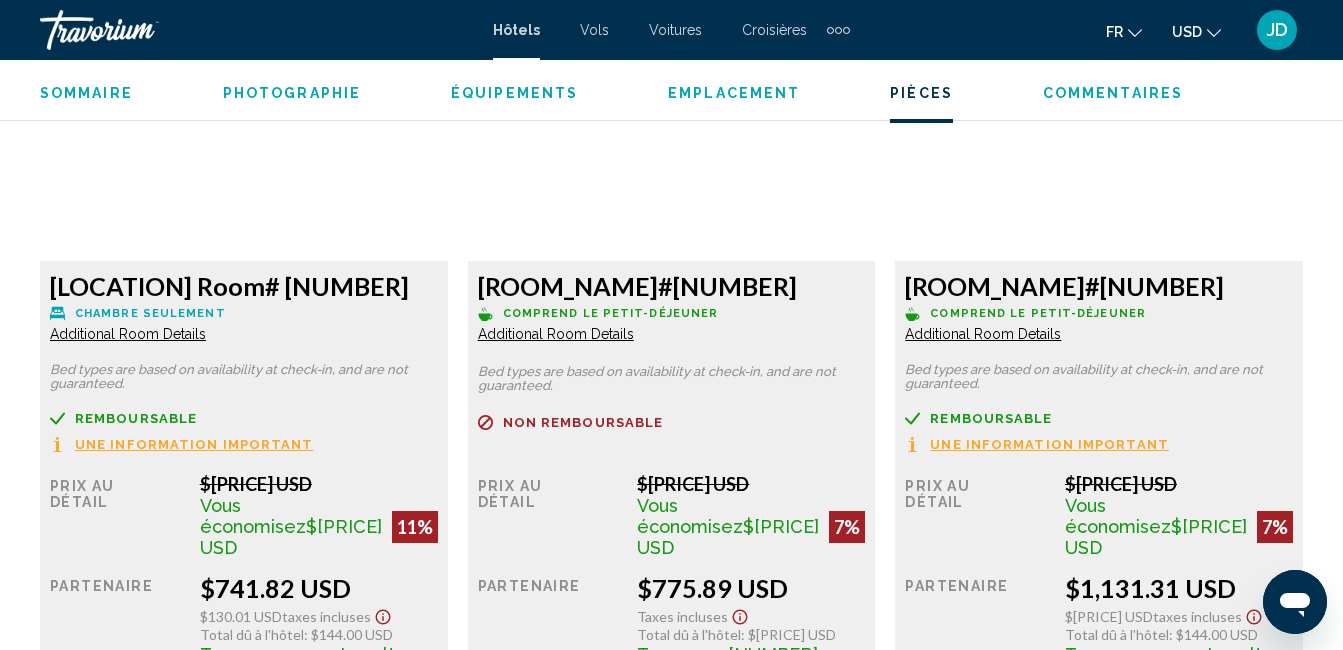 click on "Additional Room Details" at bounding box center (128, 334) 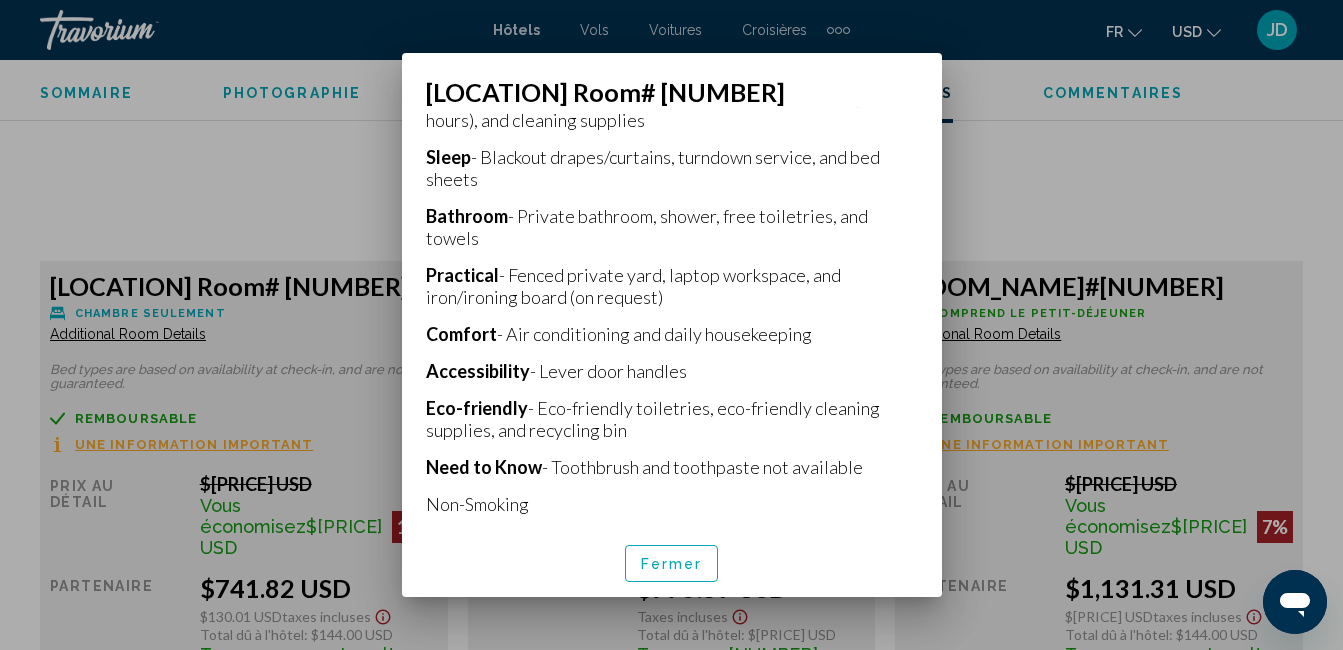 scroll, scrollTop: 280, scrollLeft: 0, axis: vertical 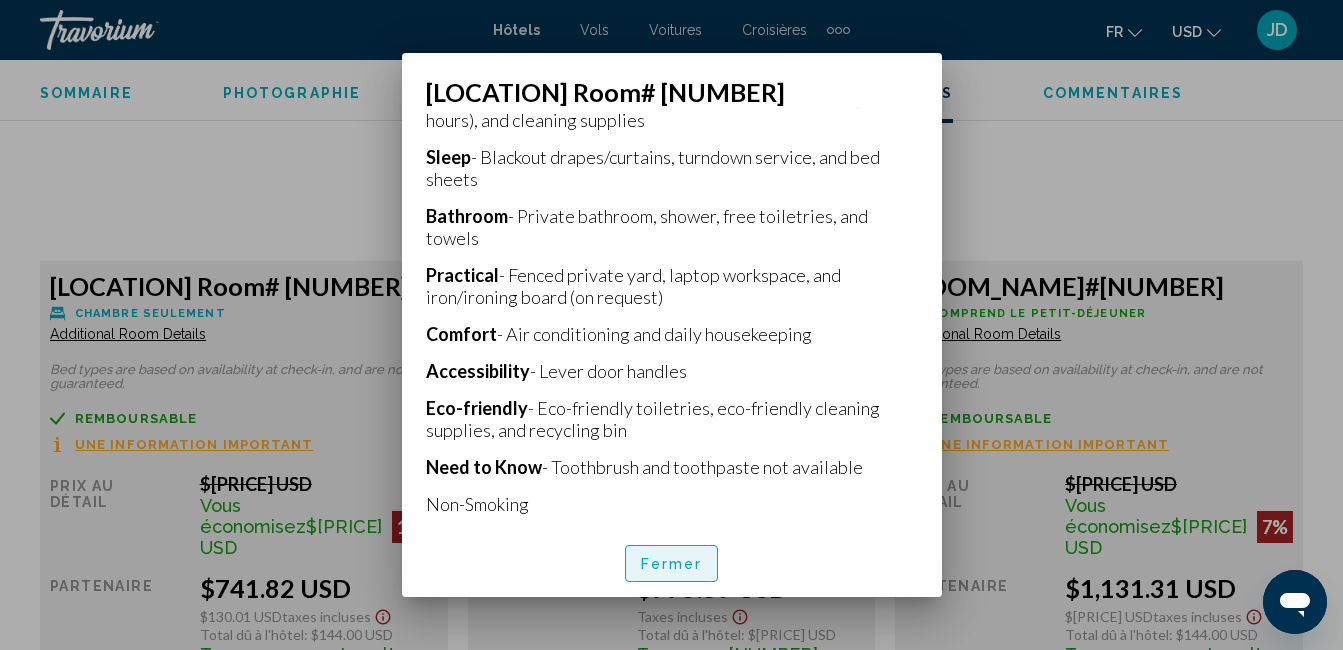 click on "Fermer" at bounding box center [672, 563] 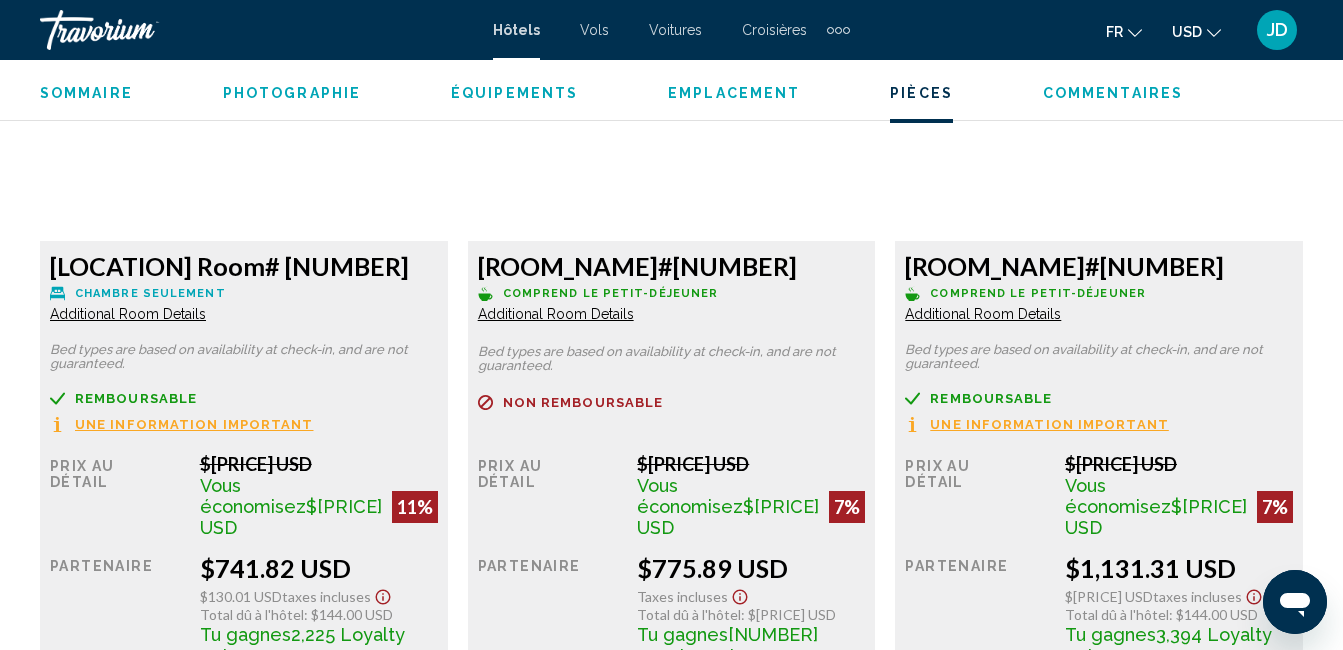 scroll, scrollTop: 3385, scrollLeft: 0, axis: vertical 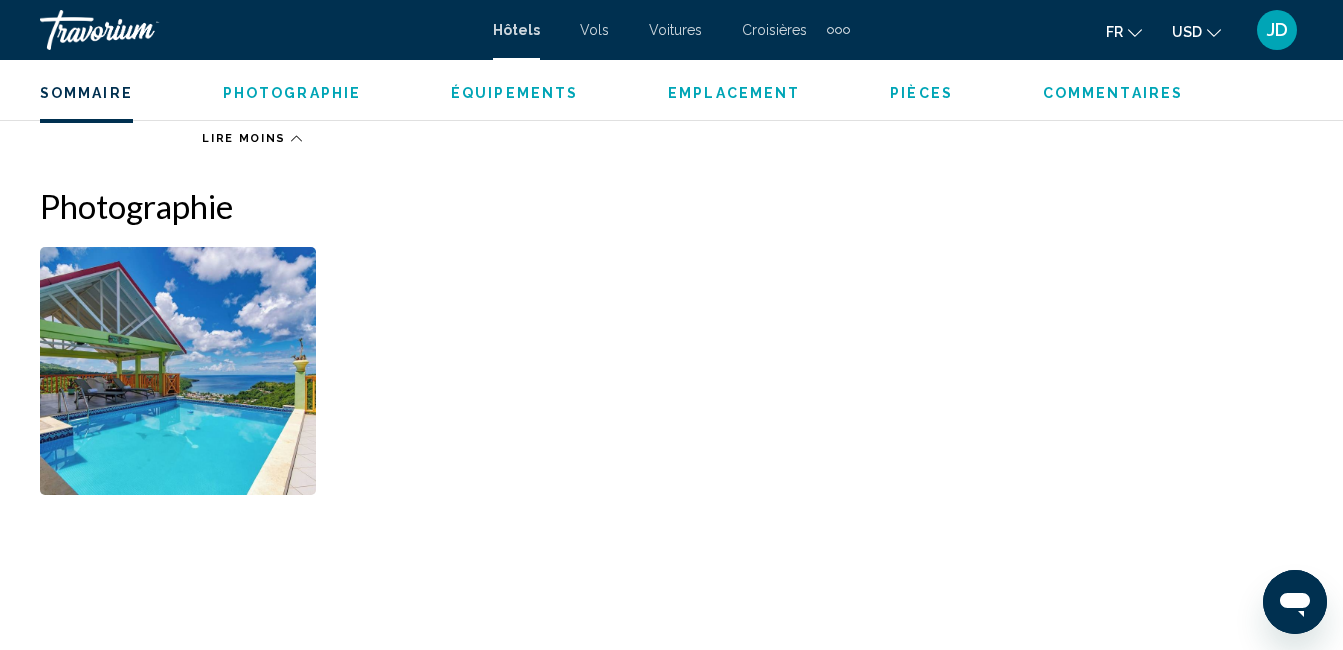 click on "Sommaire" at bounding box center (86, 93) 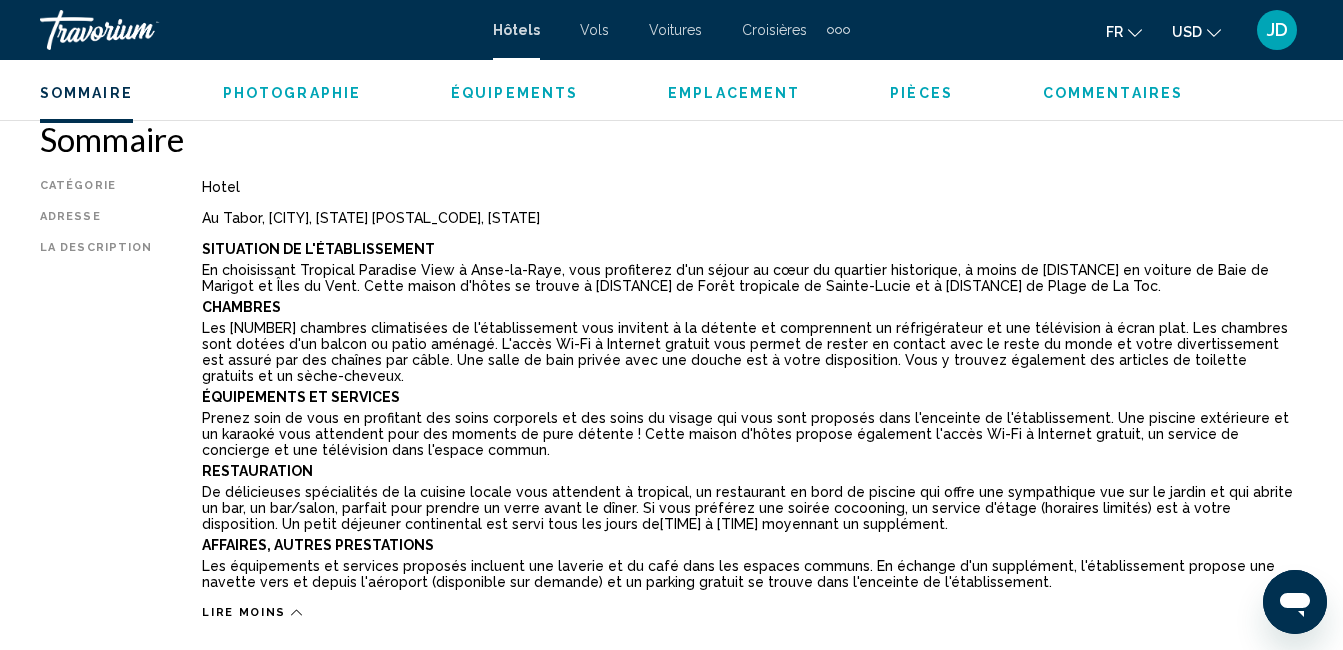 scroll, scrollTop: 991, scrollLeft: 0, axis: vertical 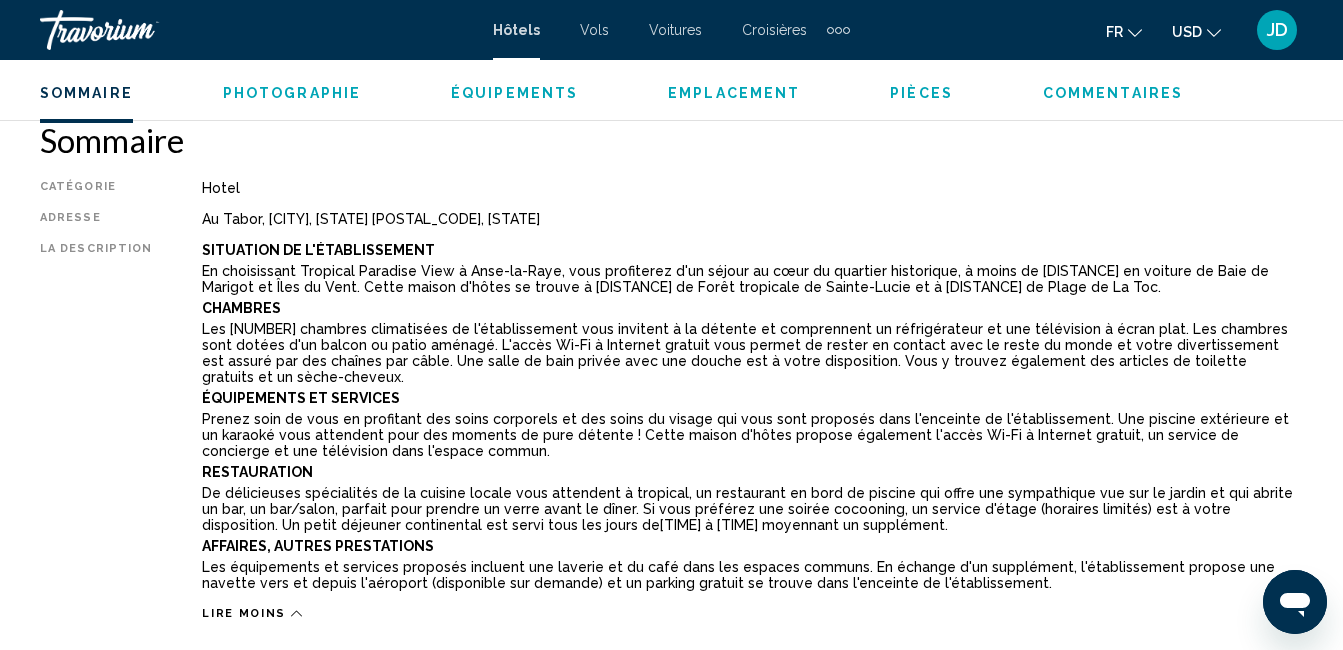 click on "Sommaire" at bounding box center [86, 93] 